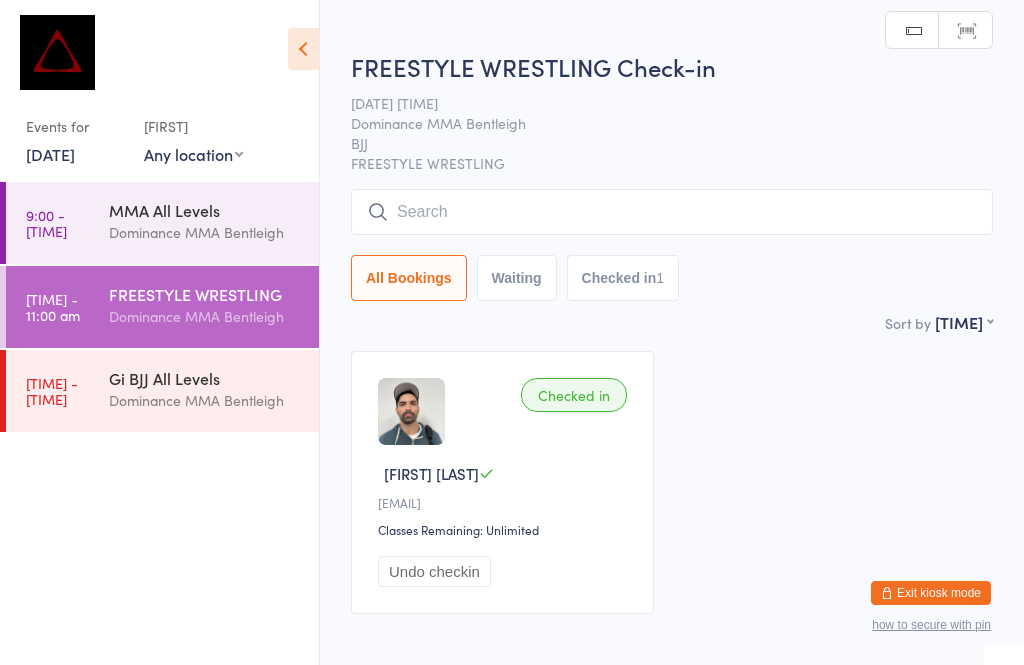 click at bounding box center [672, 212] 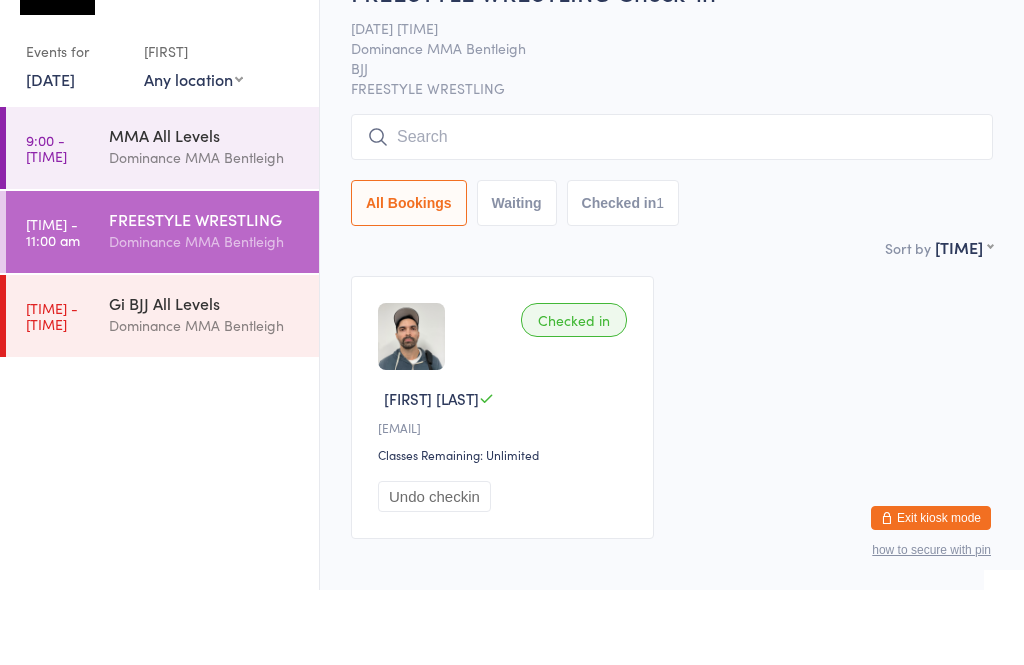 scroll, scrollTop: 0, scrollLeft: 0, axis: both 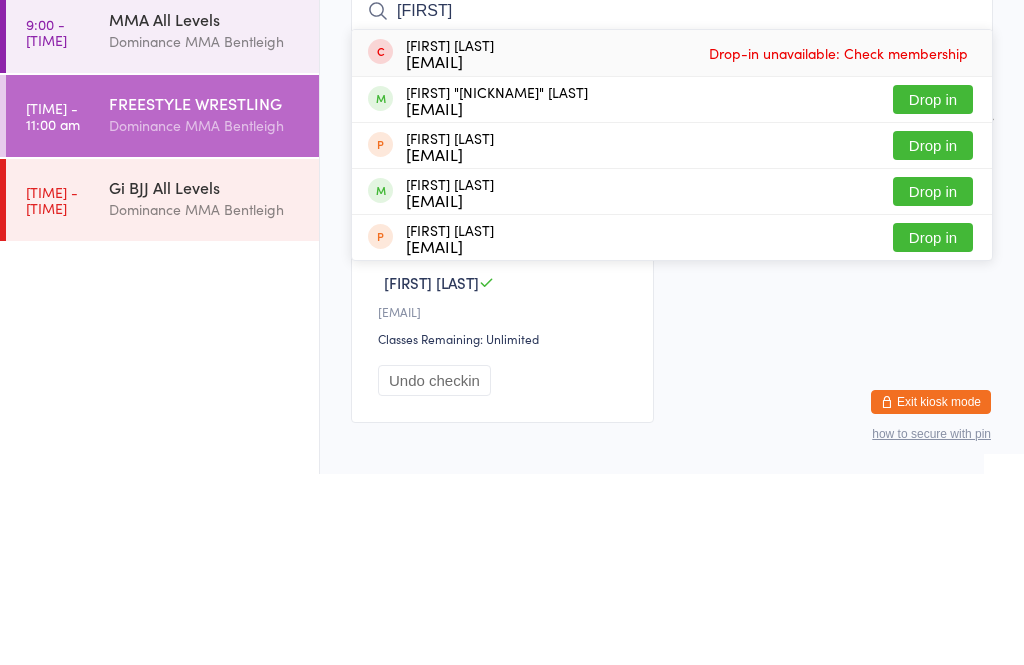 type on "[FIRST]" 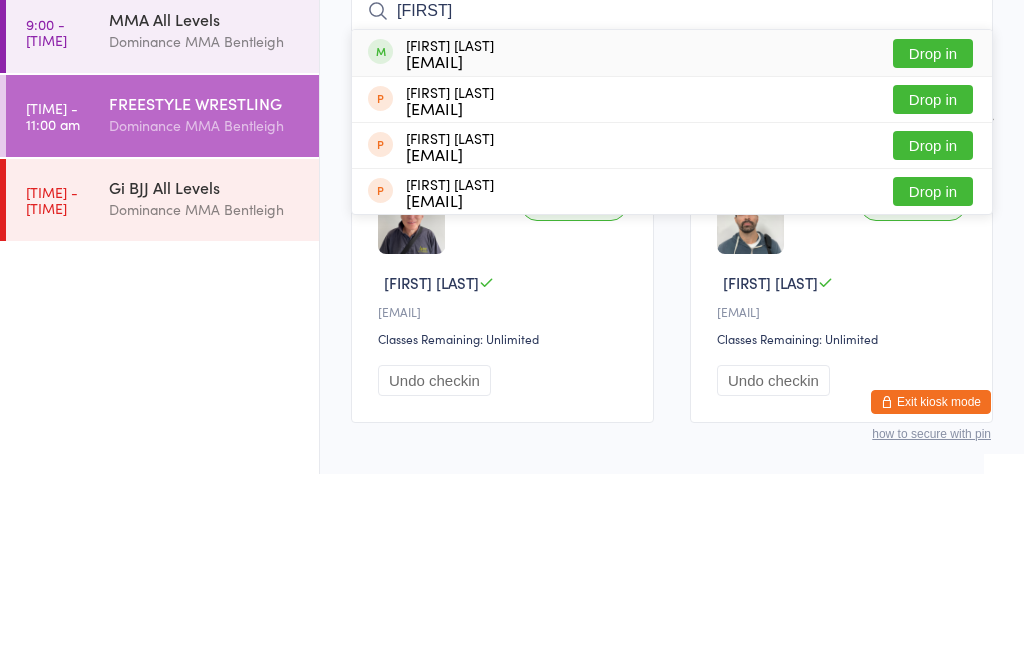 type on "[FIRST]" 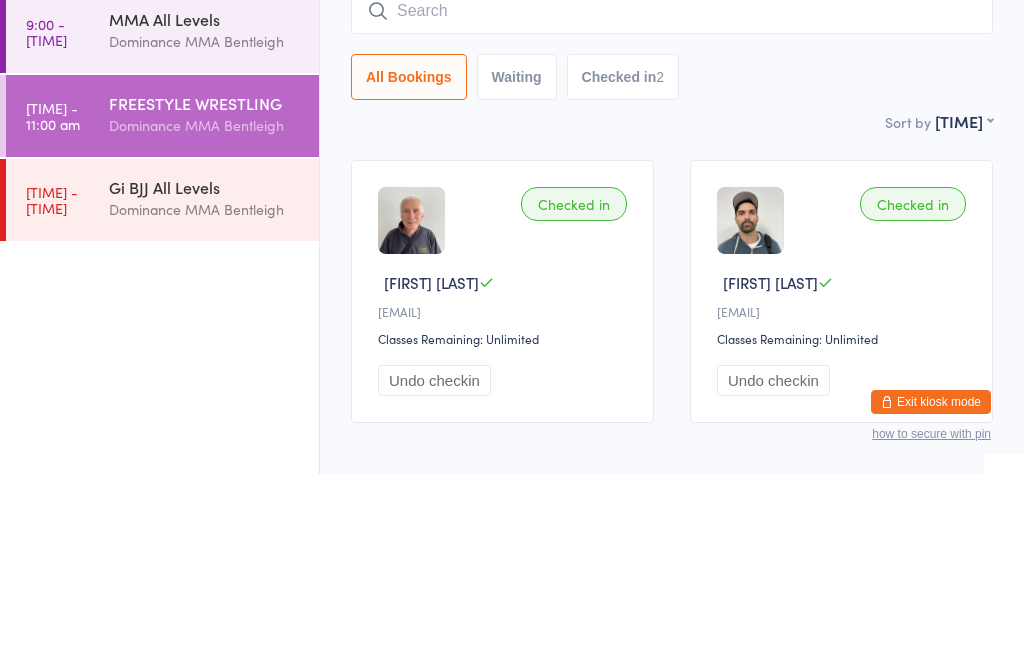scroll, scrollTop: 113, scrollLeft: 0, axis: vertical 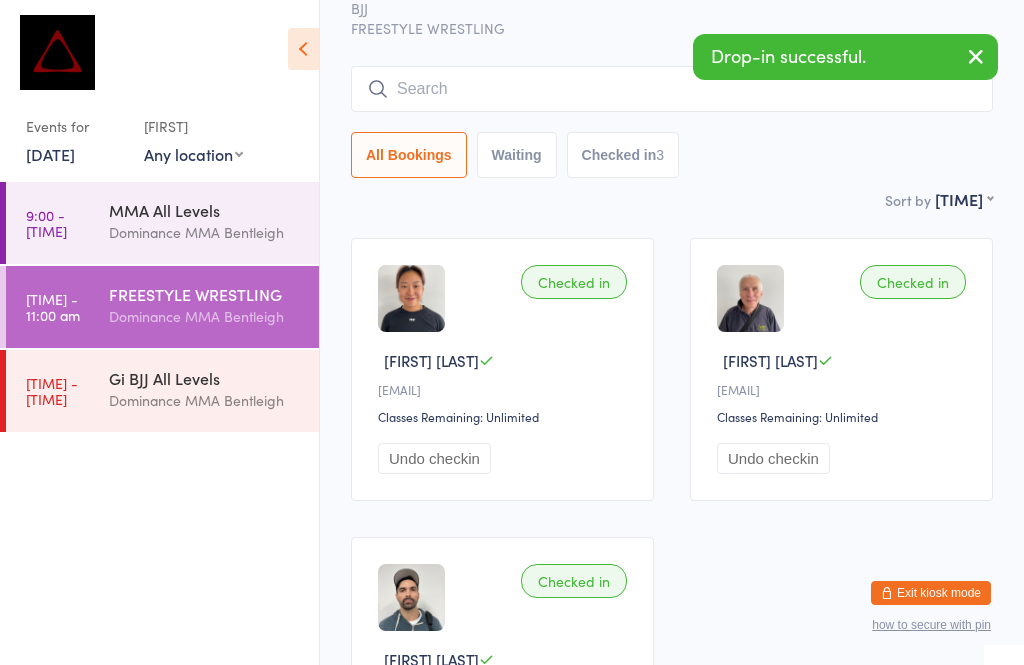 click at bounding box center [672, 89] 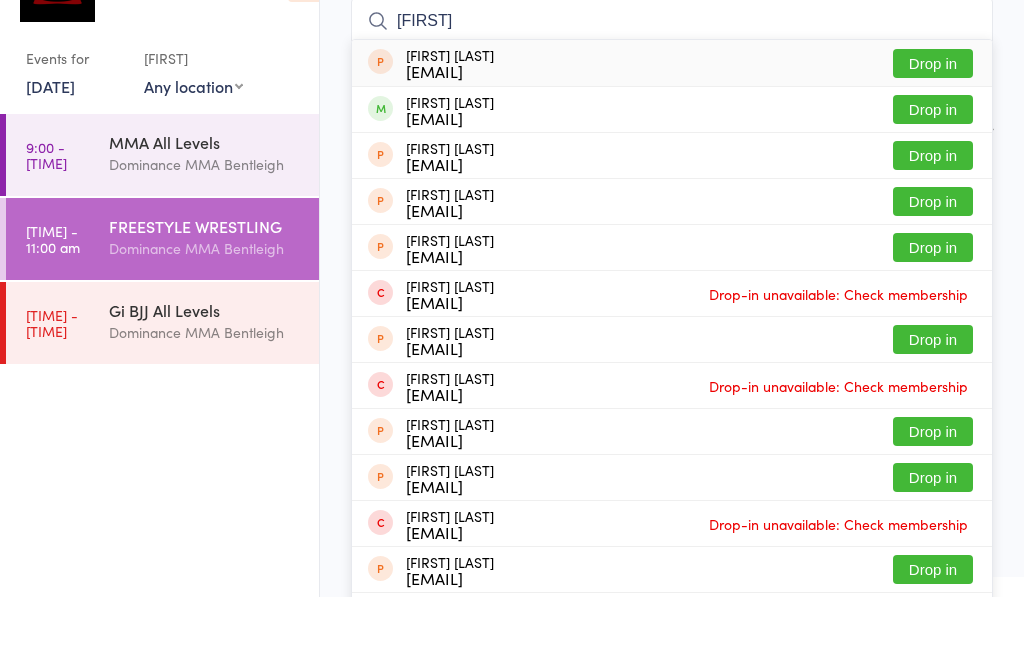 type on "[FIRST]" 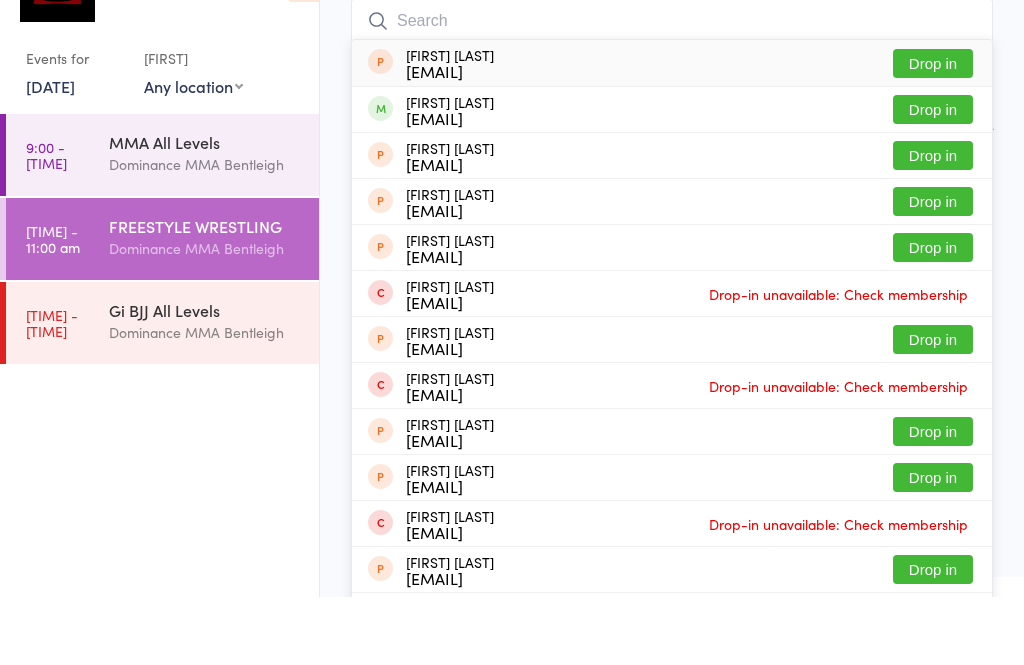 scroll, scrollTop: 181, scrollLeft: 0, axis: vertical 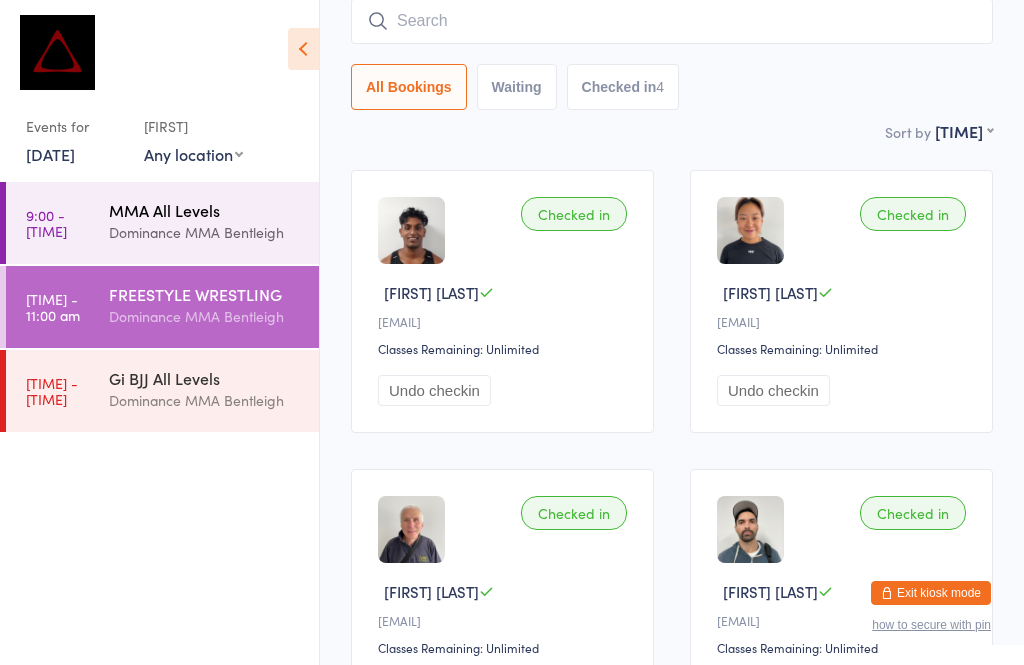click on "Dominance MMA Bentleigh" at bounding box center (205, 232) 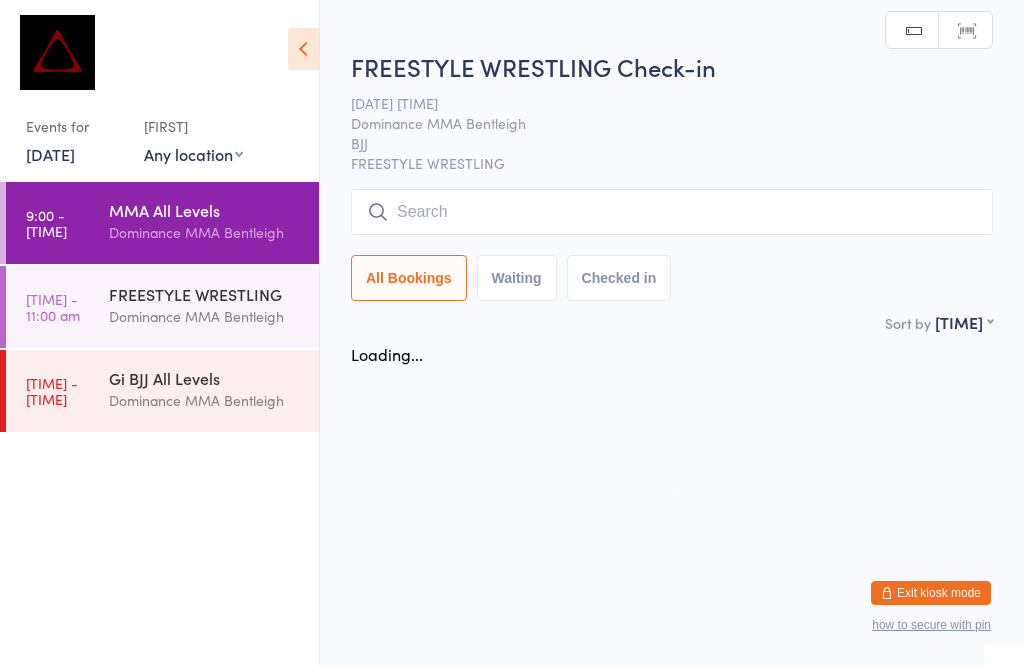 scroll, scrollTop: 0, scrollLeft: 0, axis: both 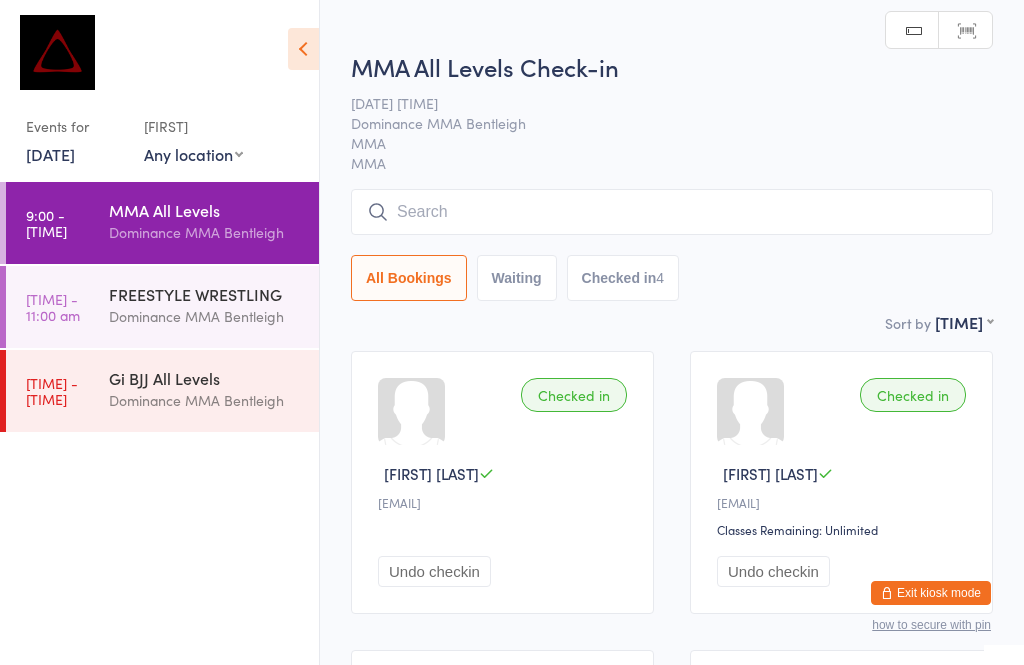 click at bounding box center [672, 212] 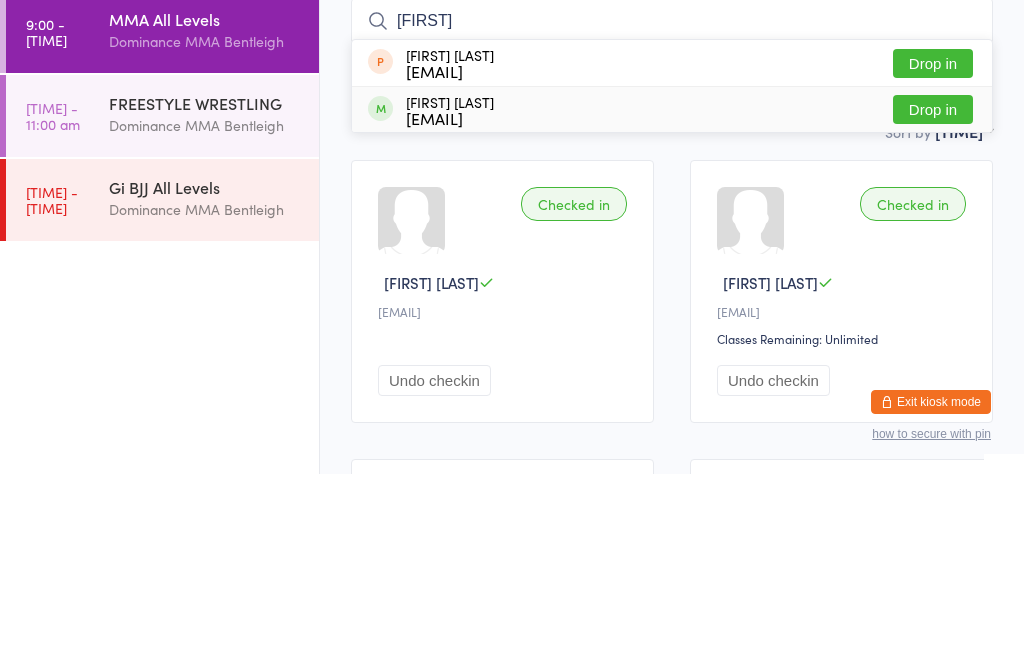 type on "[FIRST]" 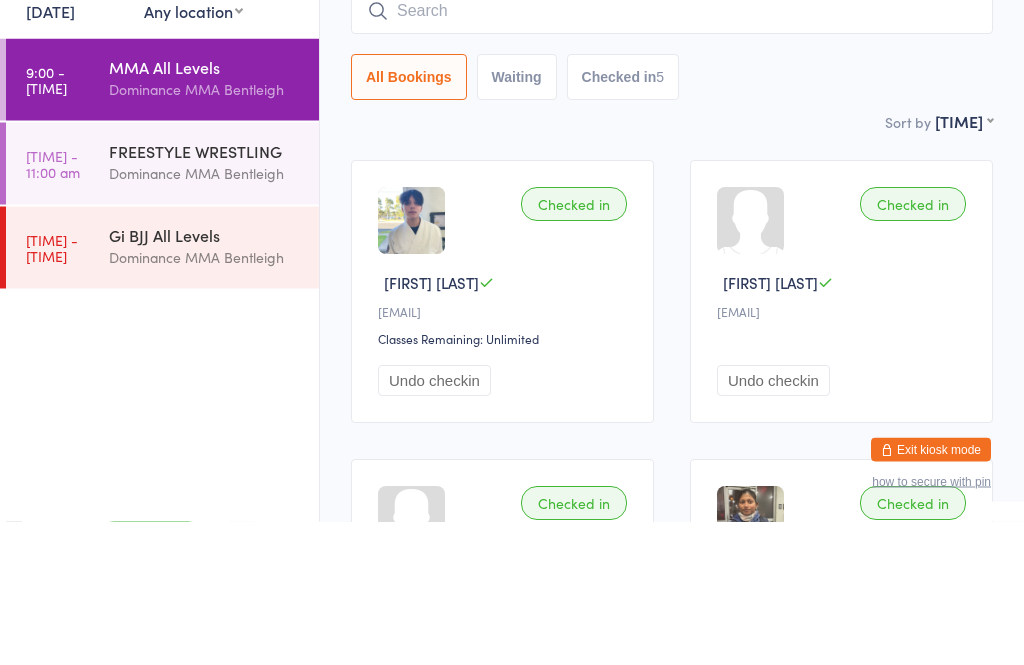 scroll, scrollTop: 0, scrollLeft: 0, axis: both 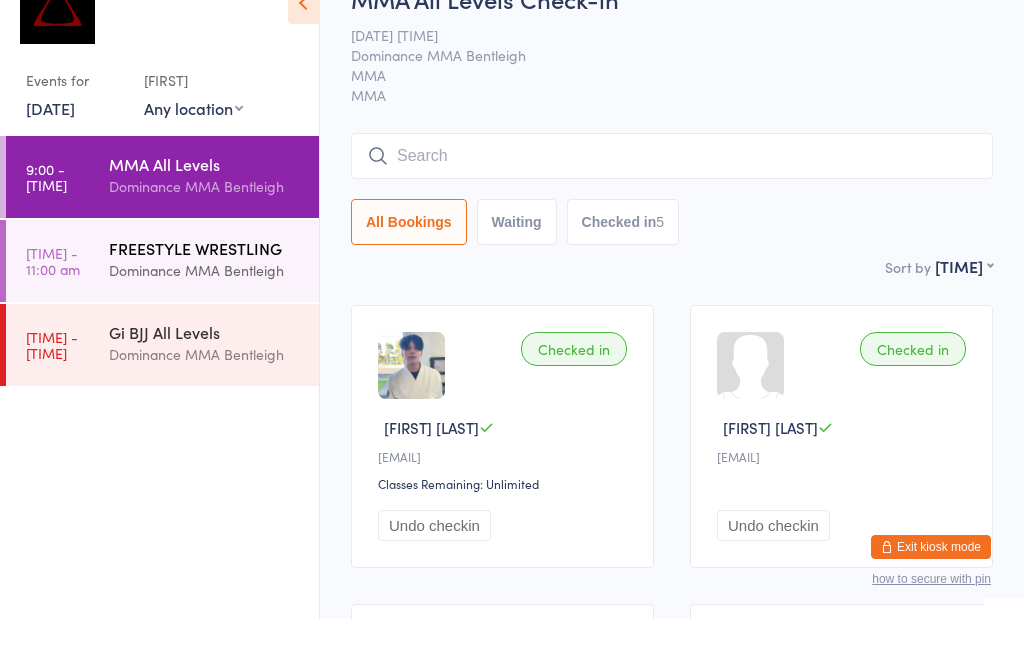 click on "Dominance MMA Bentleigh" at bounding box center [205, 316] 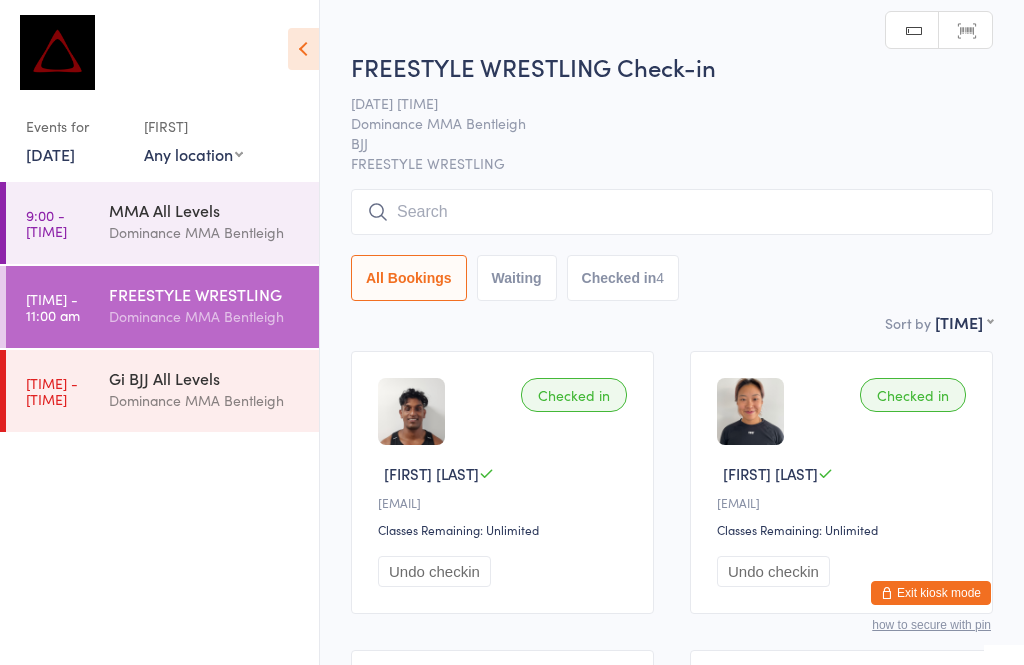 click at bounding box center [672, 212] 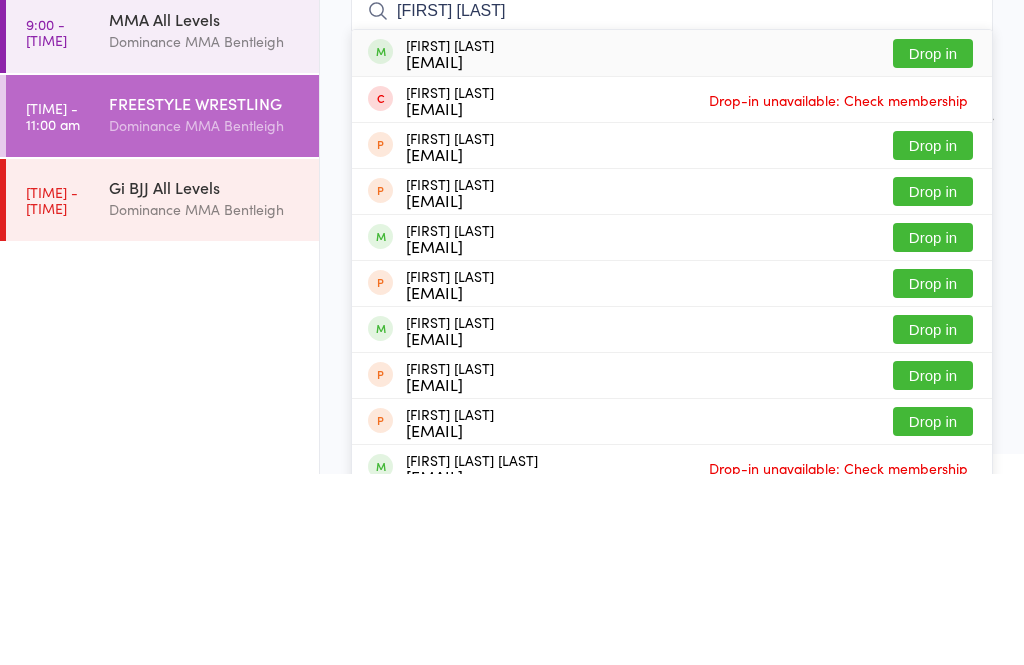 type on "[FIRST] [LAST]" 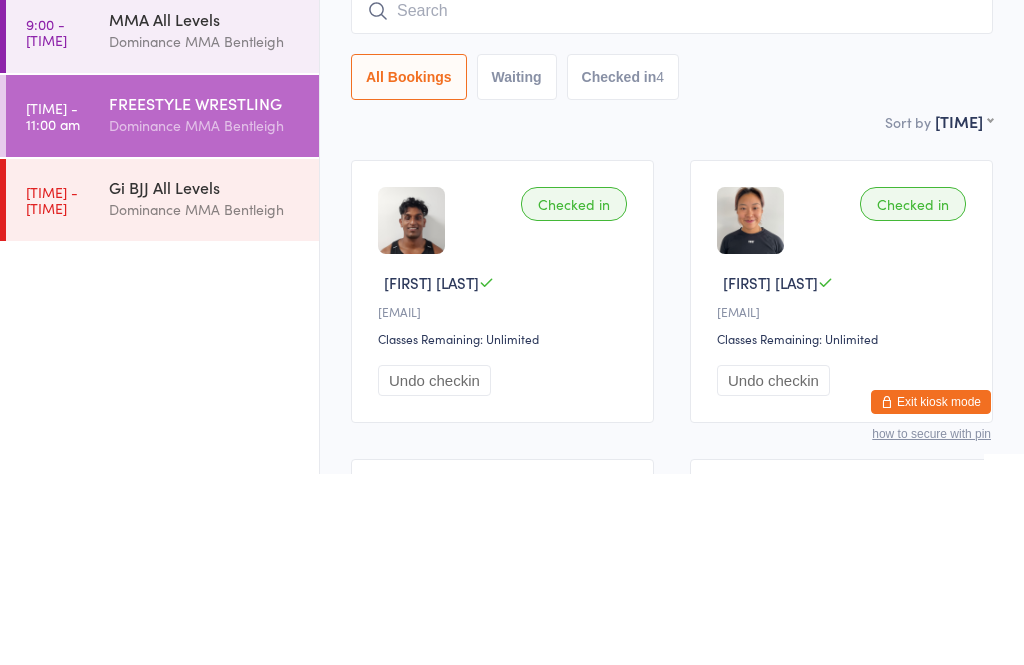 scroll, scrollTop: 191, scrollLeft: 0, axis: vertical 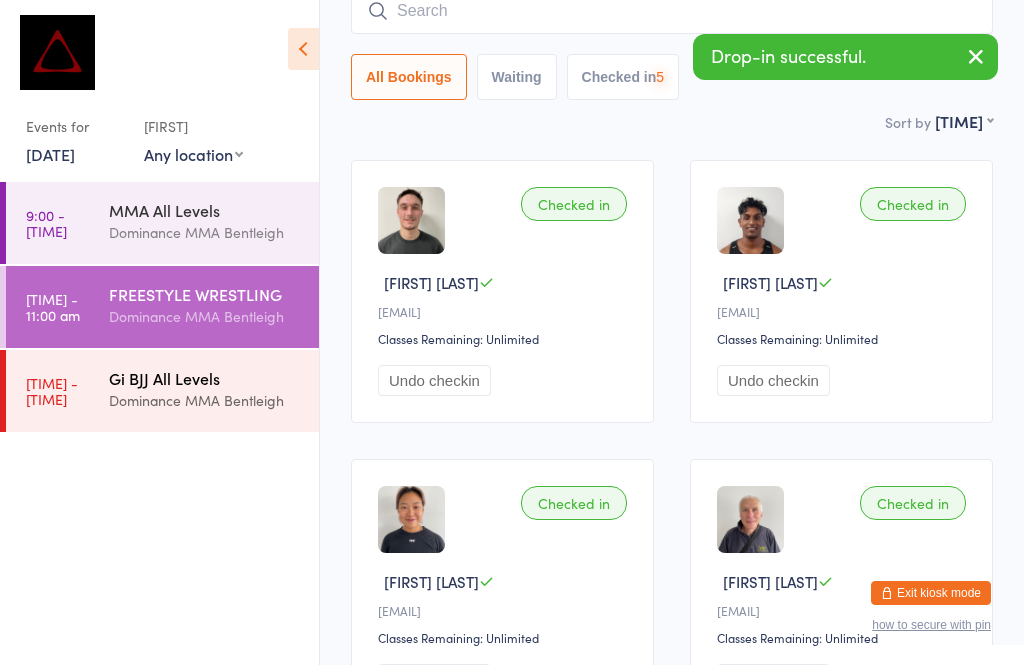 click on "Dominance MMA Bentleigh" at bounding box center [205, 400] 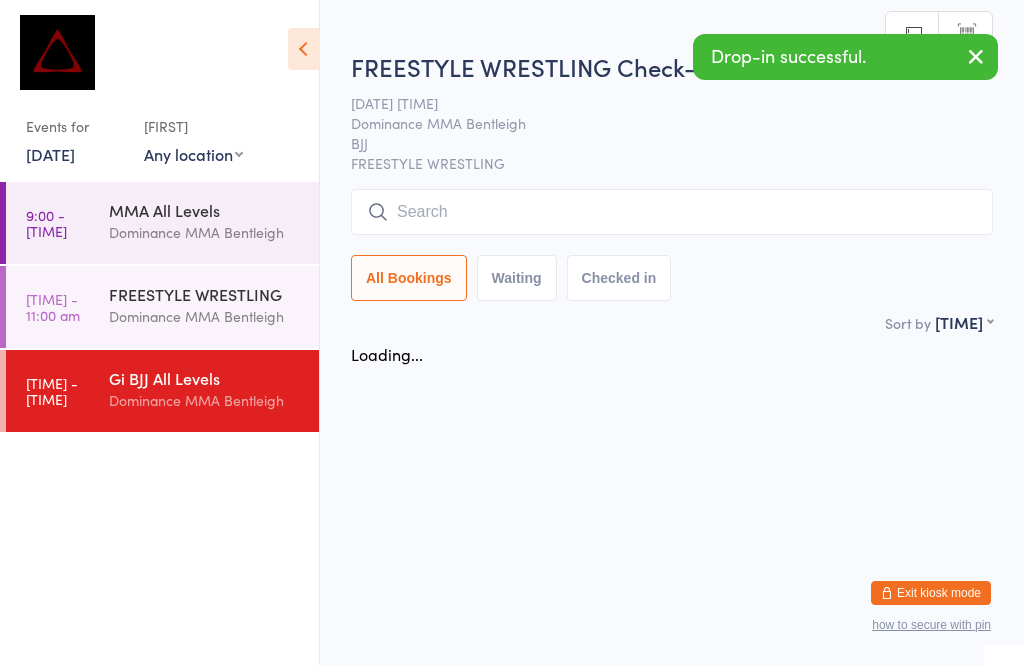 scroll, scrollTop: 0, scrollLeft: 0, axis: both 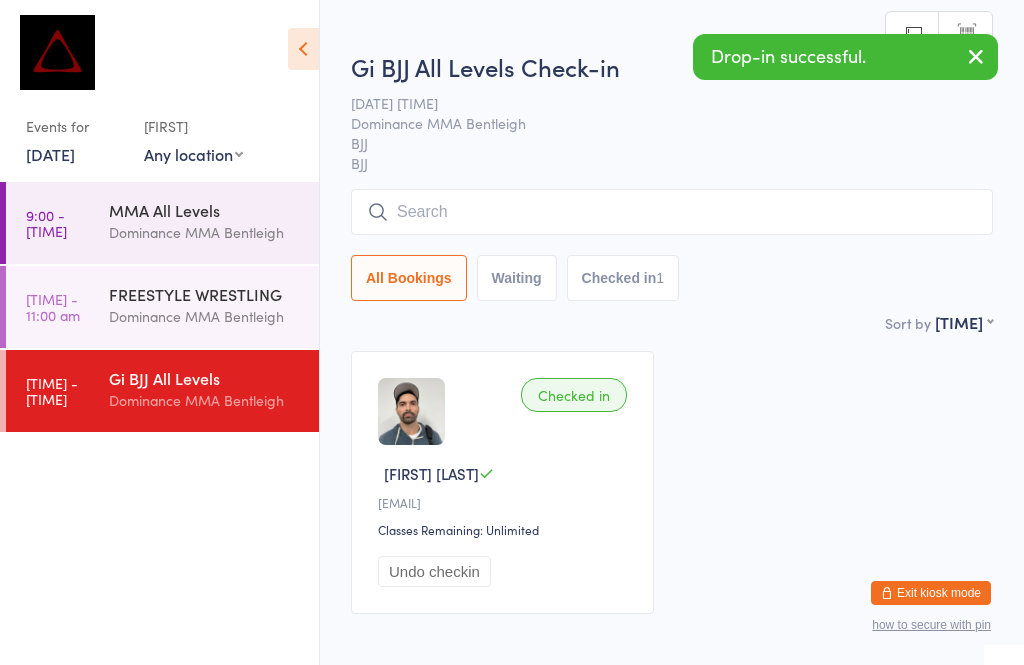click at bounding box center (672, 212) 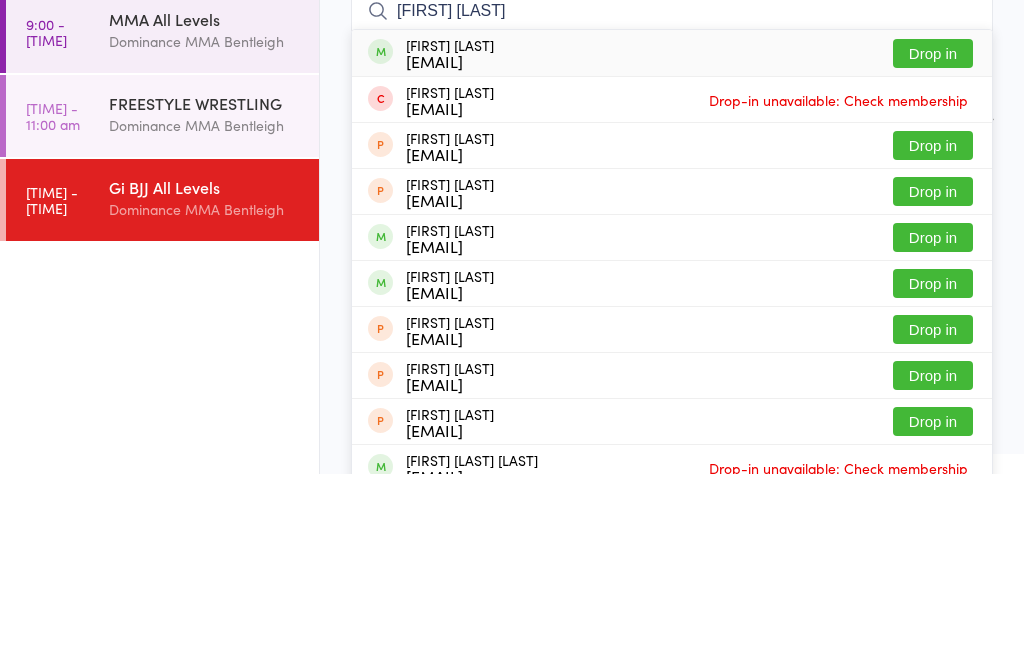 type on "[FIRST] [LAST]" 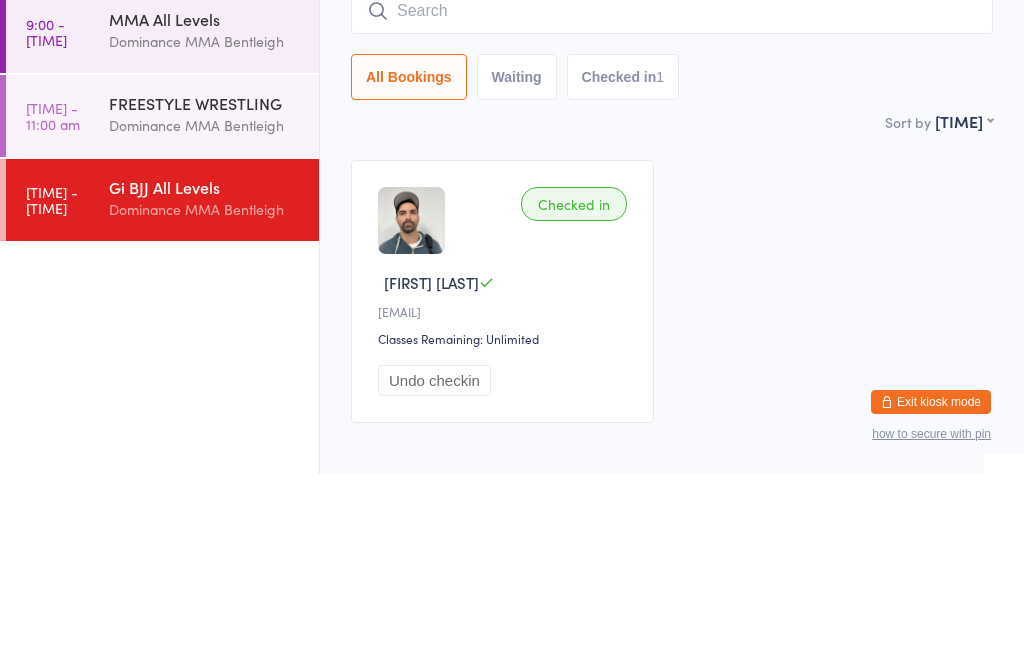 scroll, scrollTop: 113, scrollLeft: 0, axis: vertical 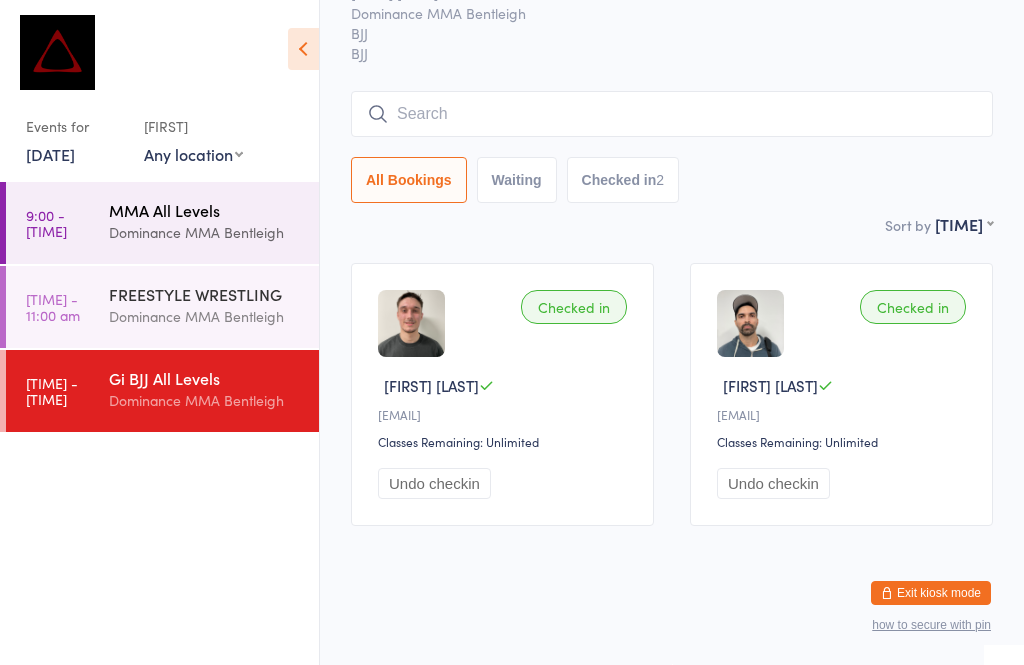 click on "Dominance MMA Bentleigh" at bounding box center [205, 232] 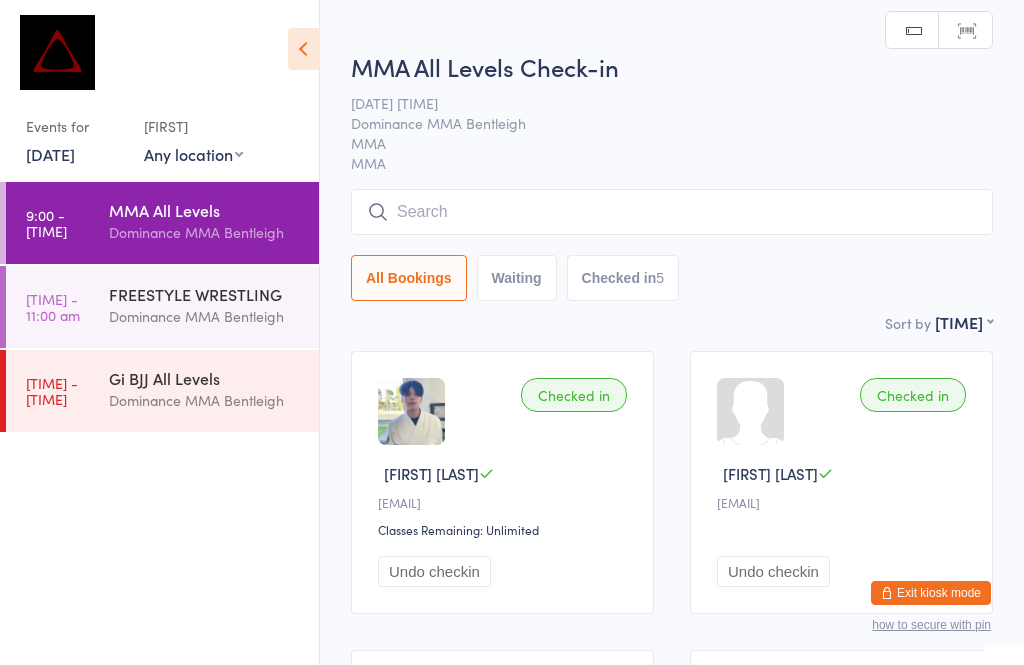 click at bounding box center (672, 212) 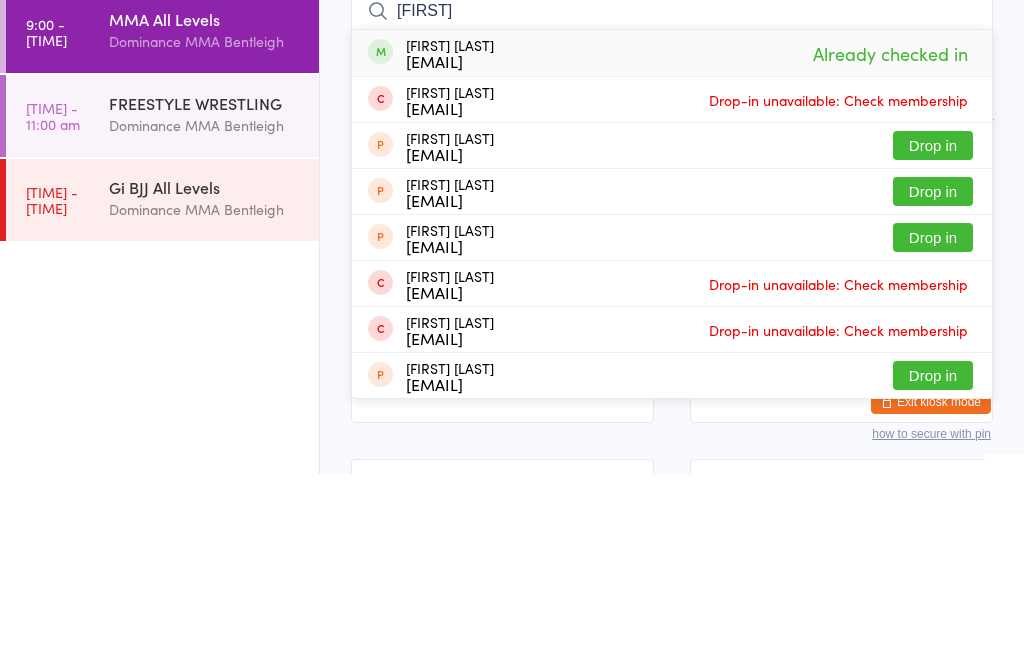 type on "[FIRST]" 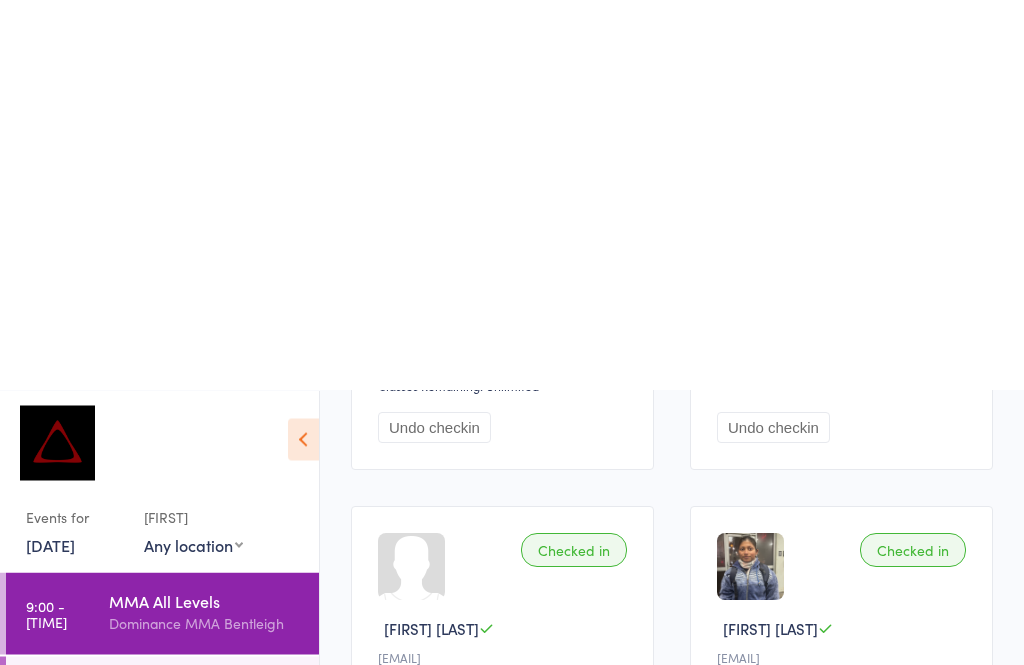 scroll, scrollTop: 0, scrollLeft: 0, axis: both 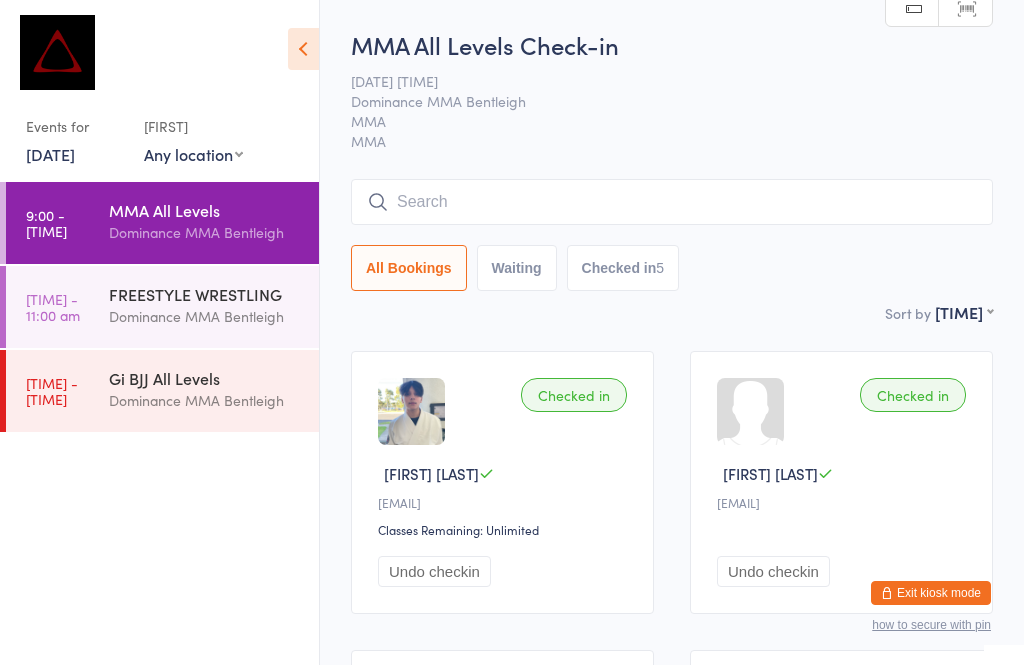 click at bounding box center (672, 202) 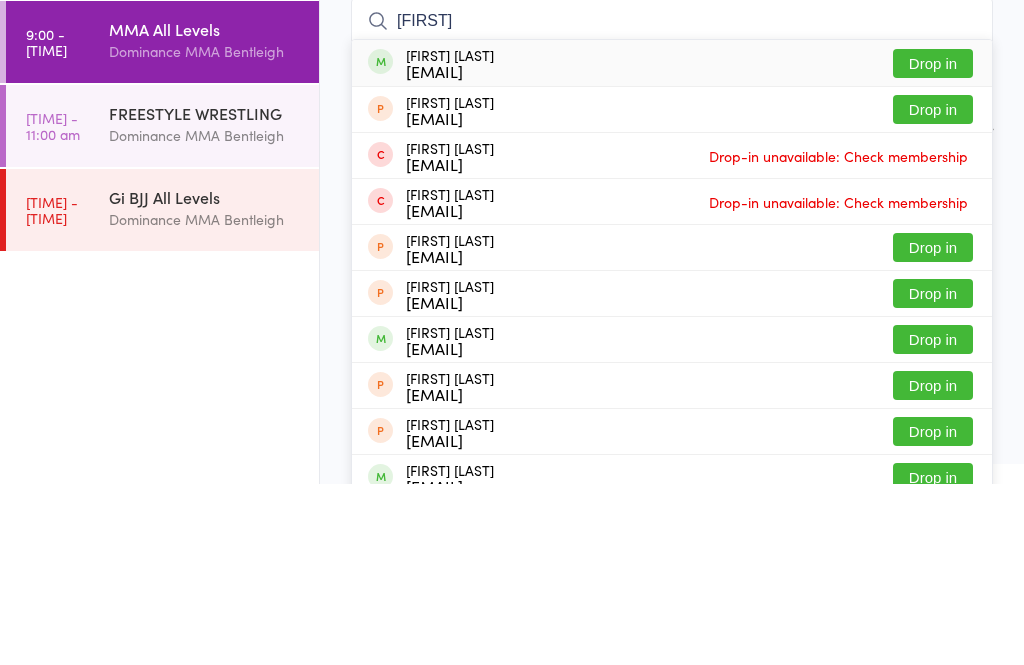 type on "[FIRST]" 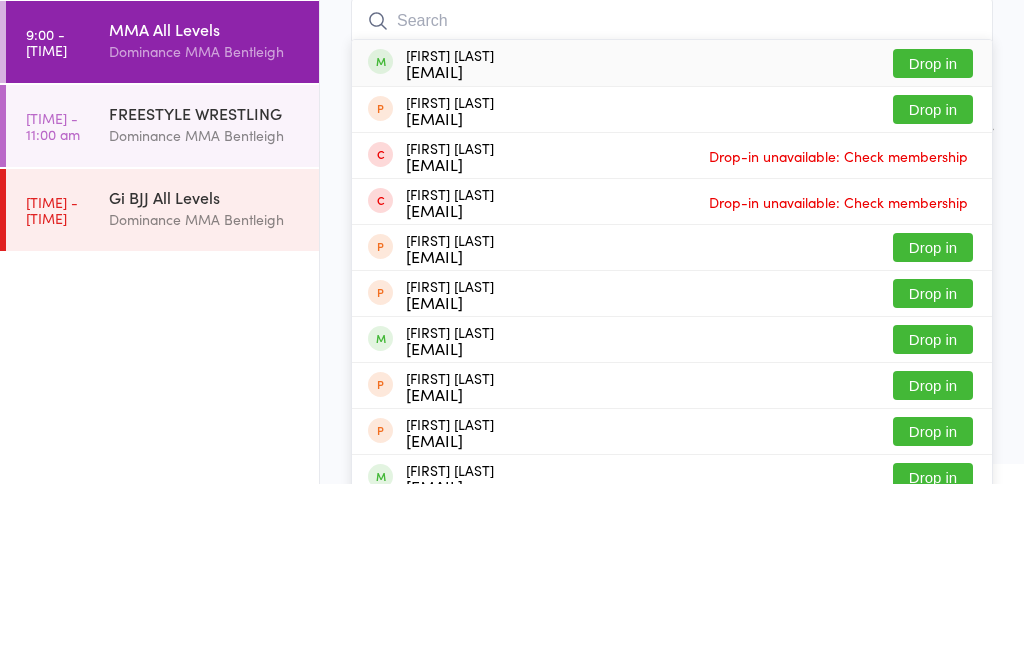 scroll, scrollTop: 181, scrollLeft: 0, axis: vertical 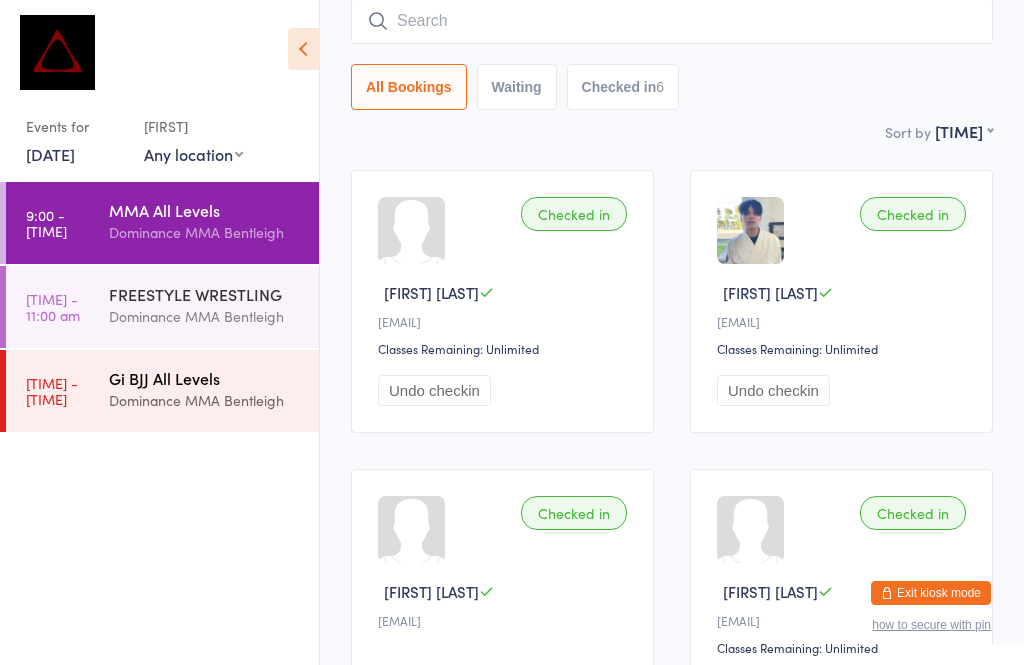 click on "Gi BJJ All Levels" at bounding box center [205, 378] 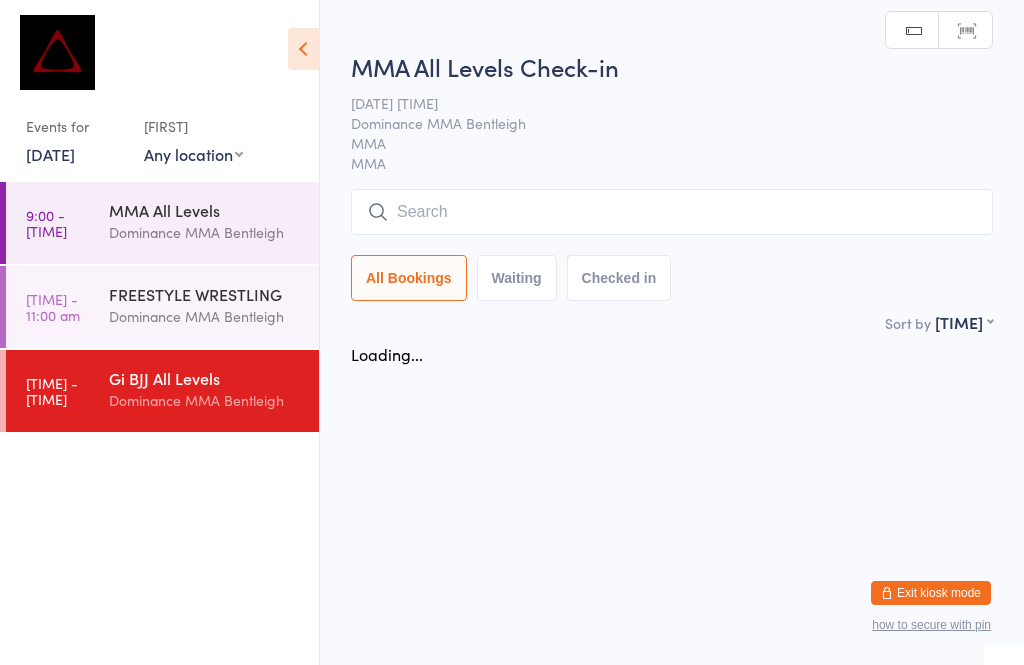 scroll, scrollTop: 0, scrollLeft: 0, axis: both 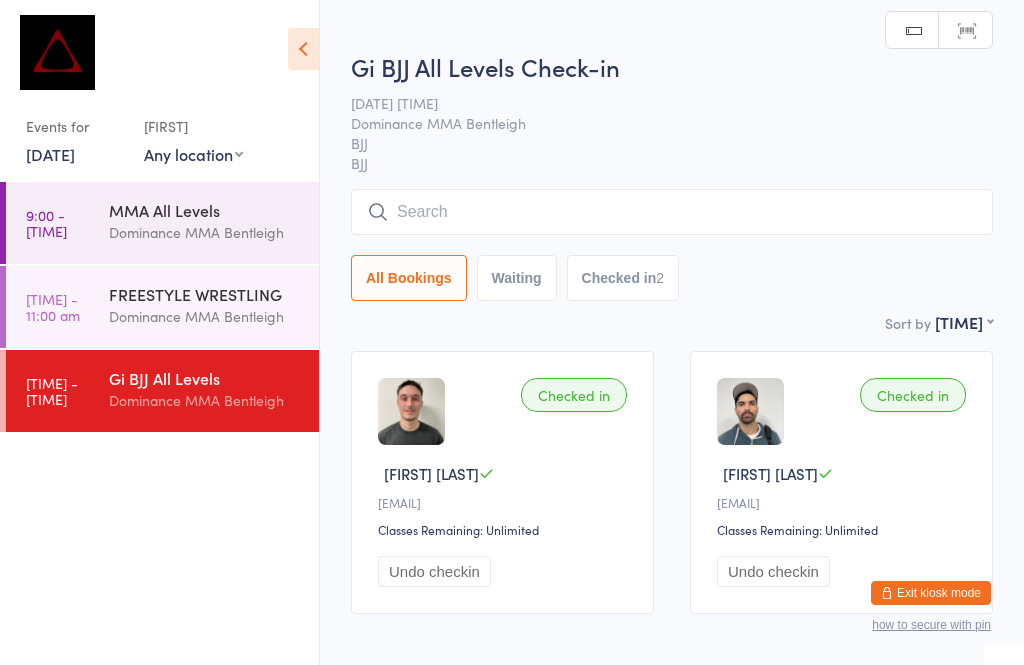 click at bounding box center [672, 212] 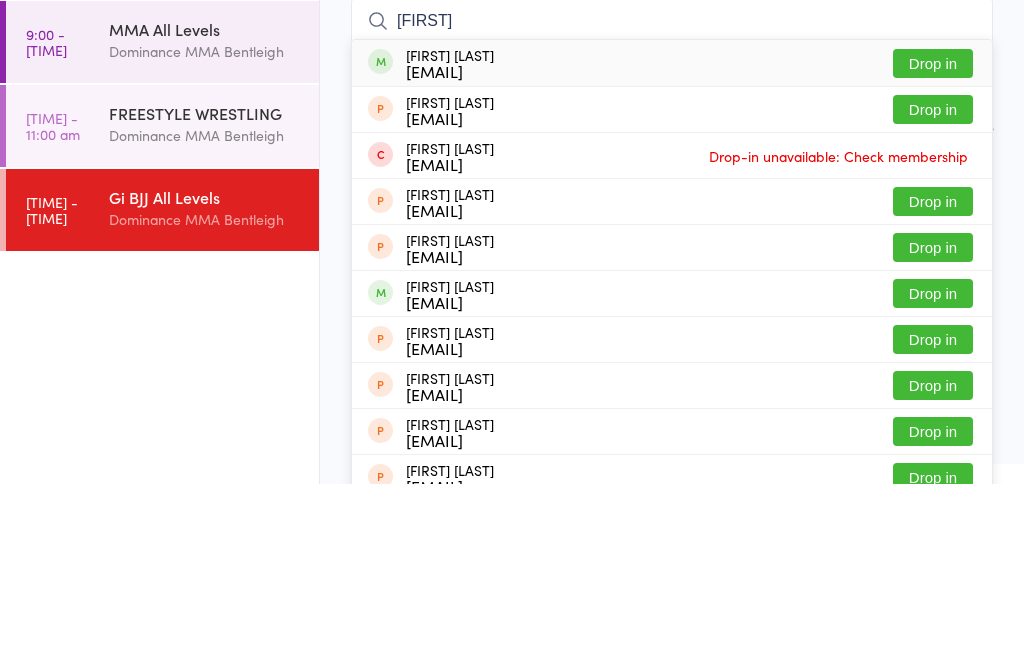 type on "[FIRST]" 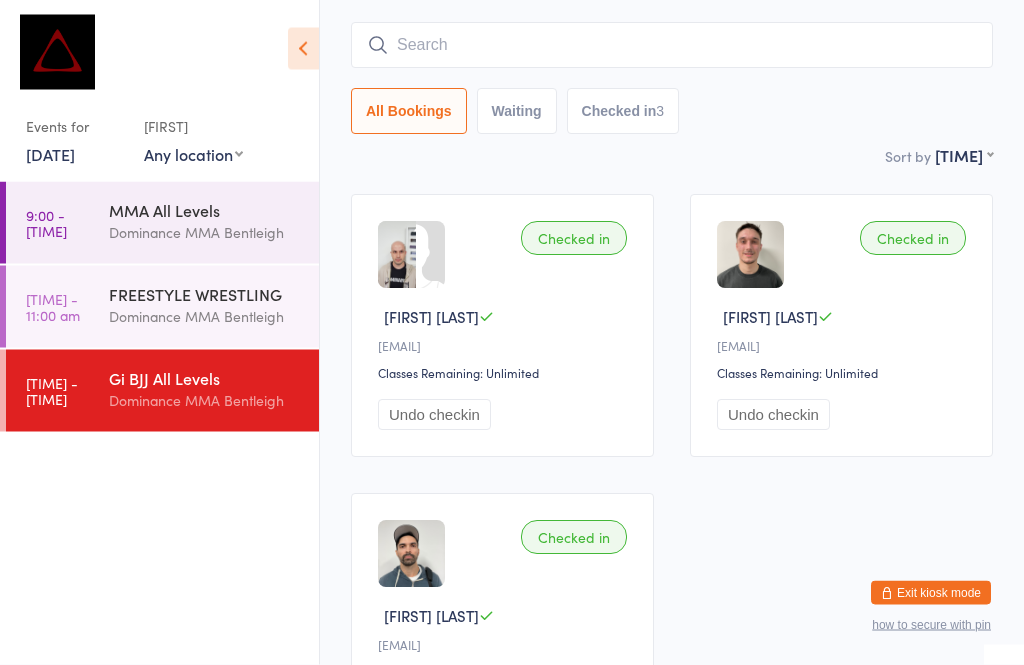 scroll, scrollTop: 0, scrollLeft: 0, axis: both 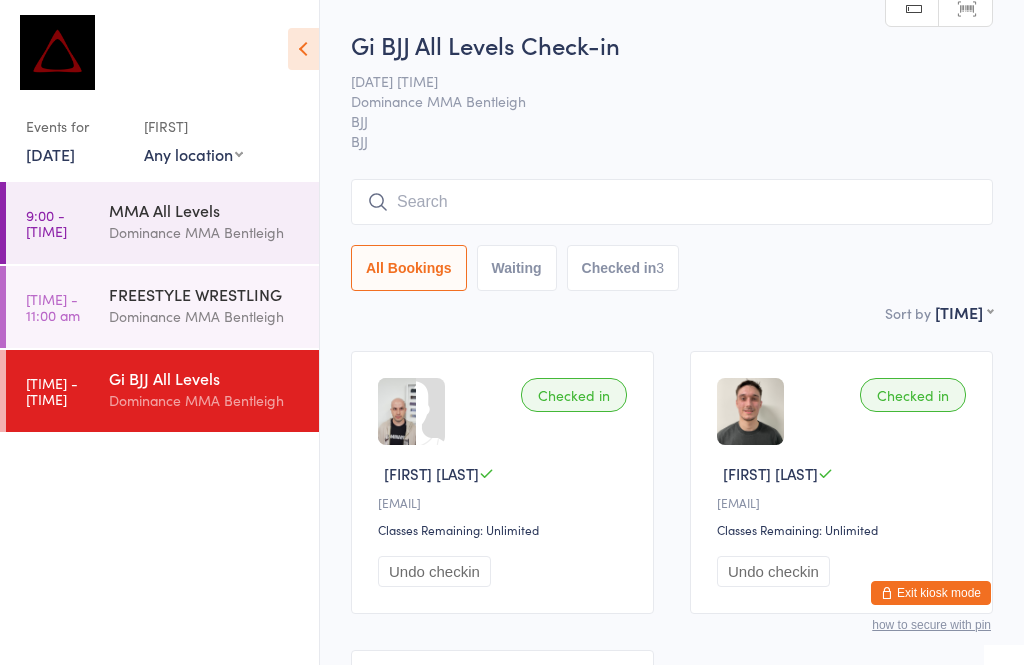 click at bounding box center (672, 202) 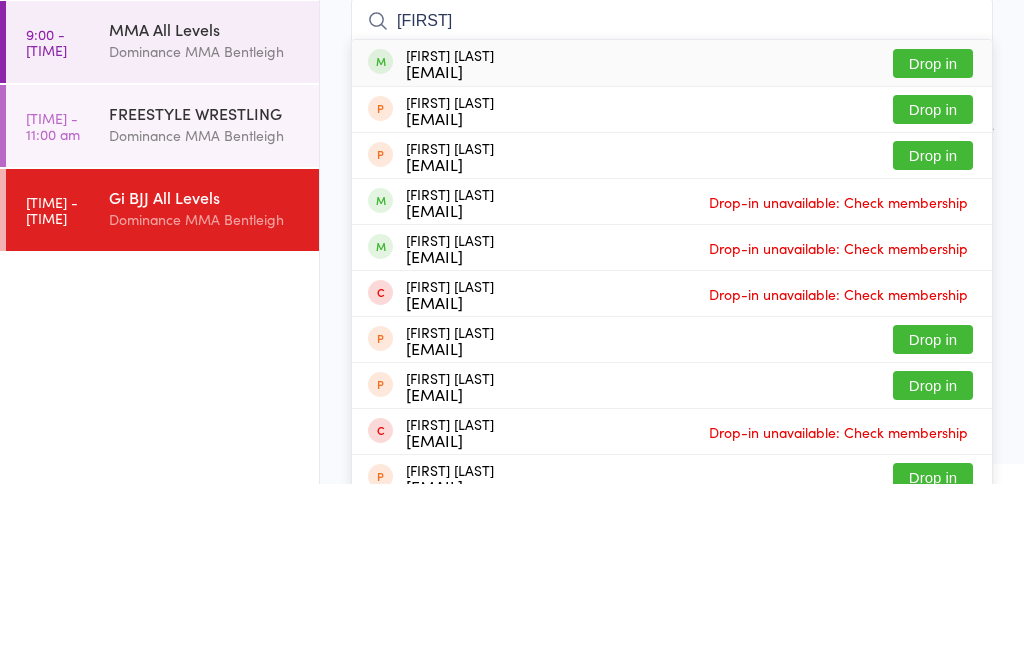 type on "[FIRST]" 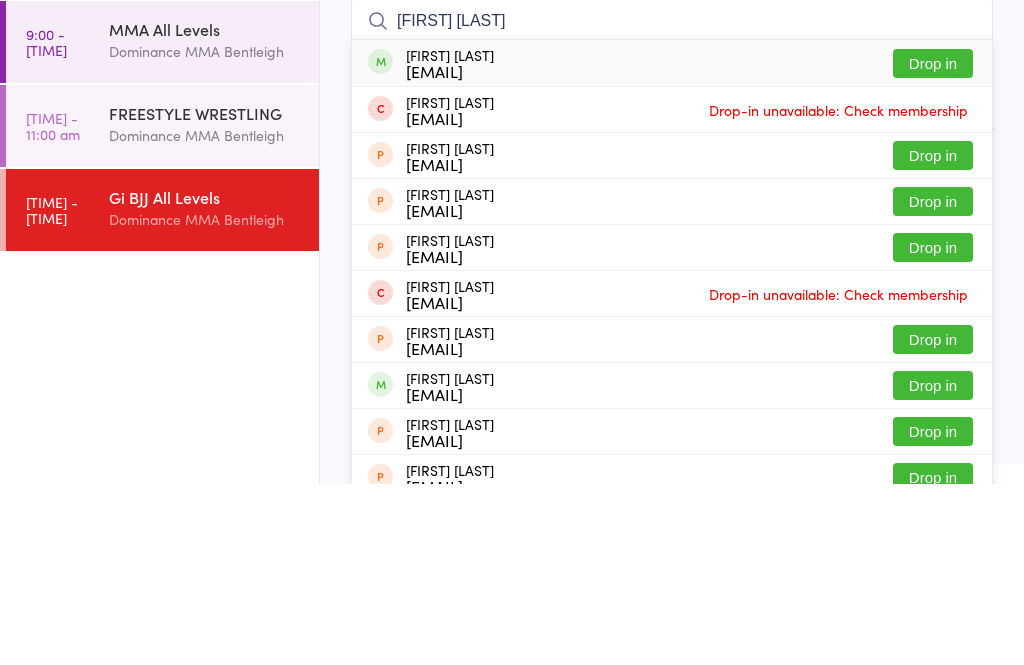 type on "[FIRST] [LAST]" 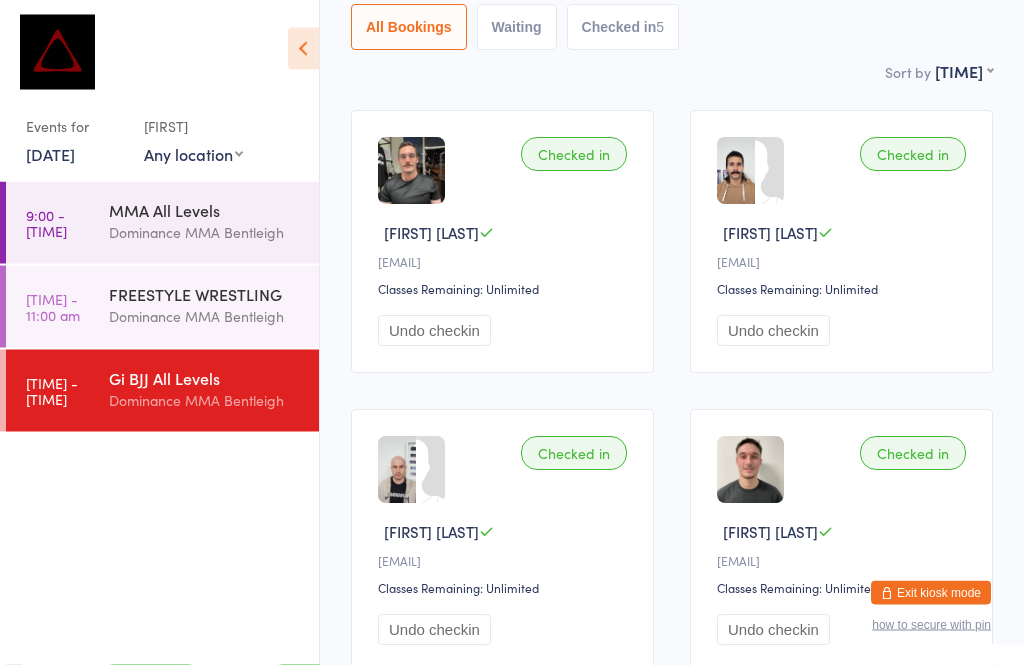 scroll, scrollTop: 268, scrollLeft: 0, axis: vertical 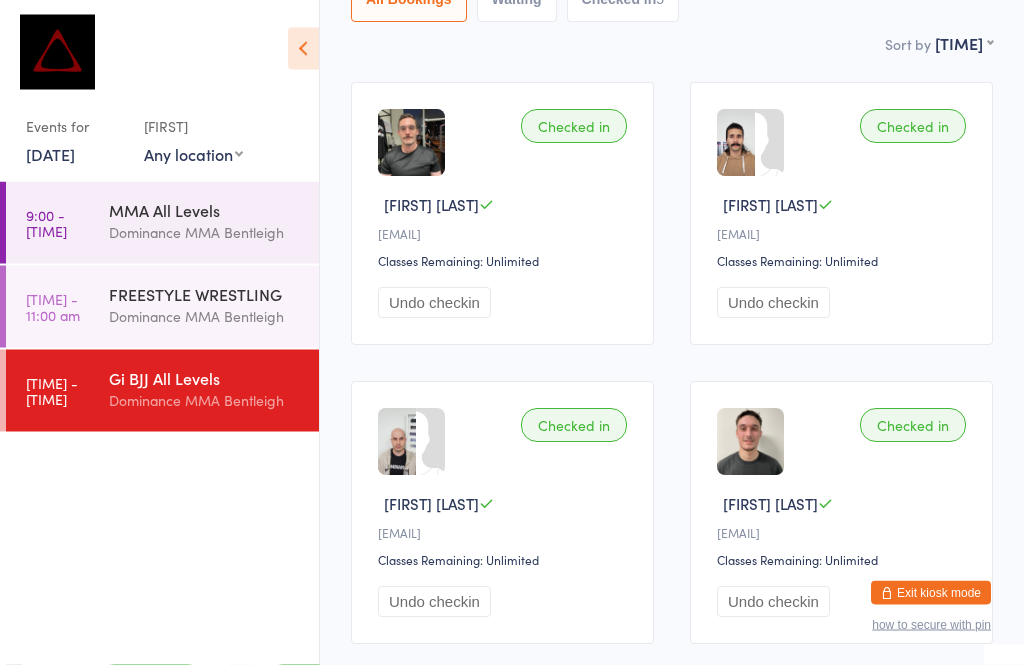 click on "Dominance MMA Bentleigh" at bounding box center (205, 400) 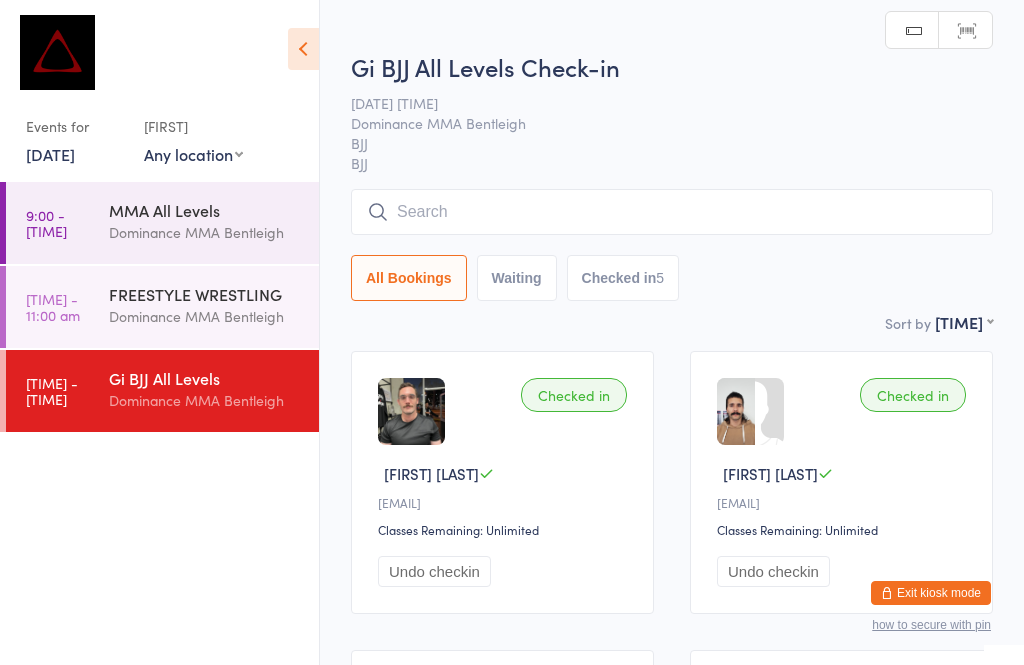 click at bounding box center (672, 212) 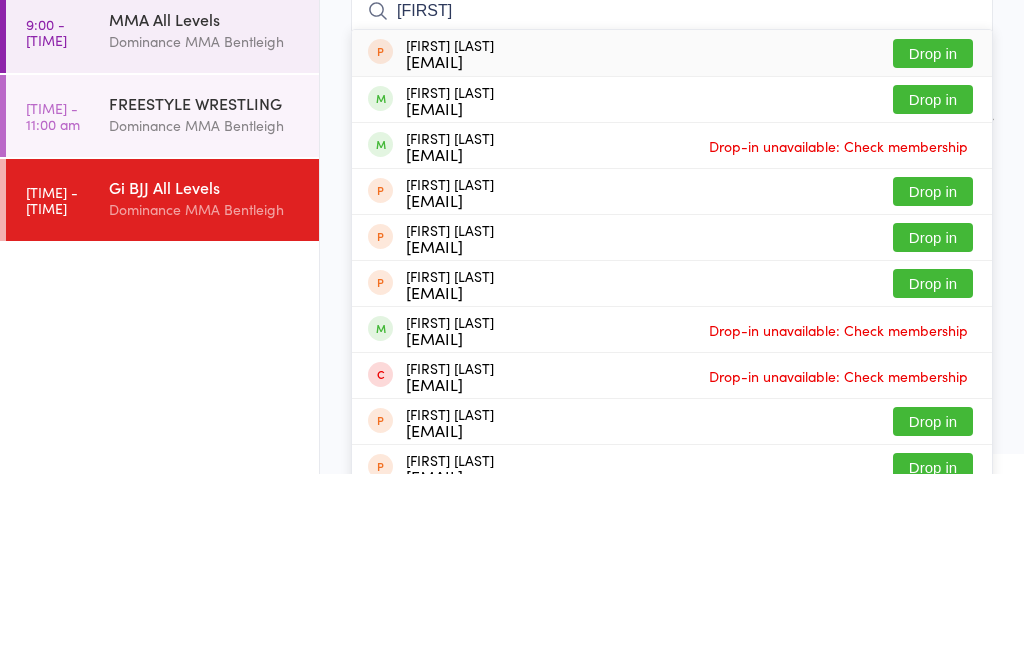 type on "[FIRST]" 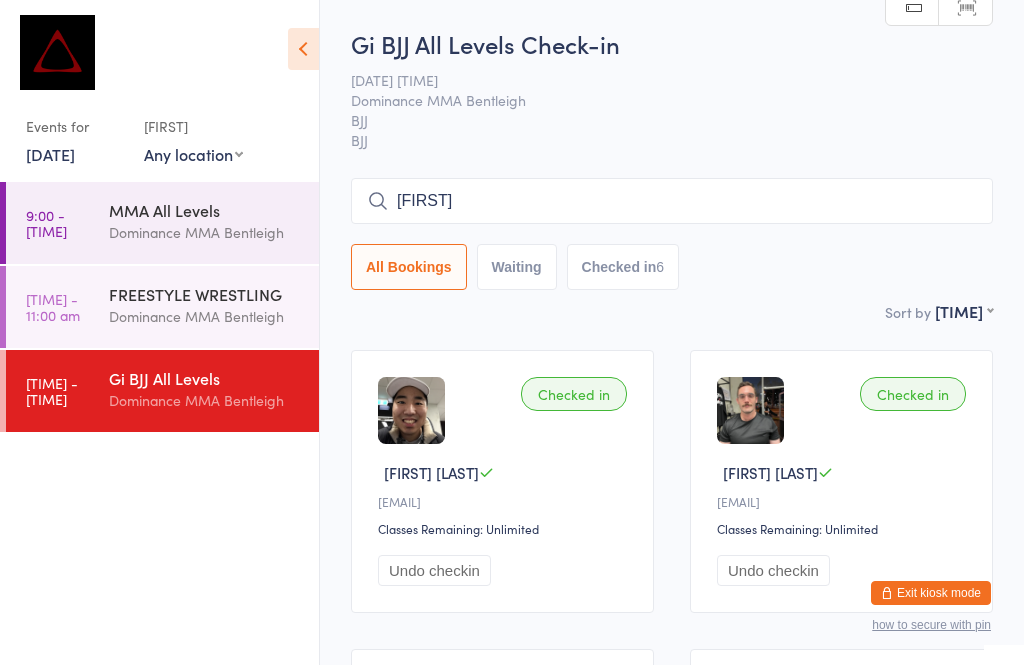 scroll, scrollTop: 0, scrollLeft: 0, axis: both 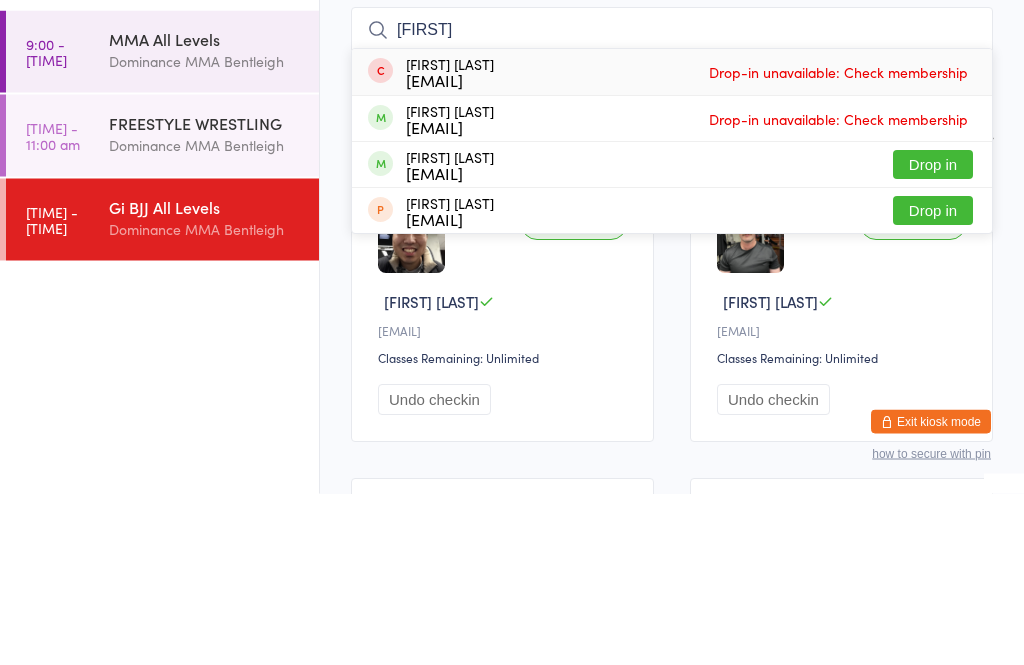 type on "[FIRST]" 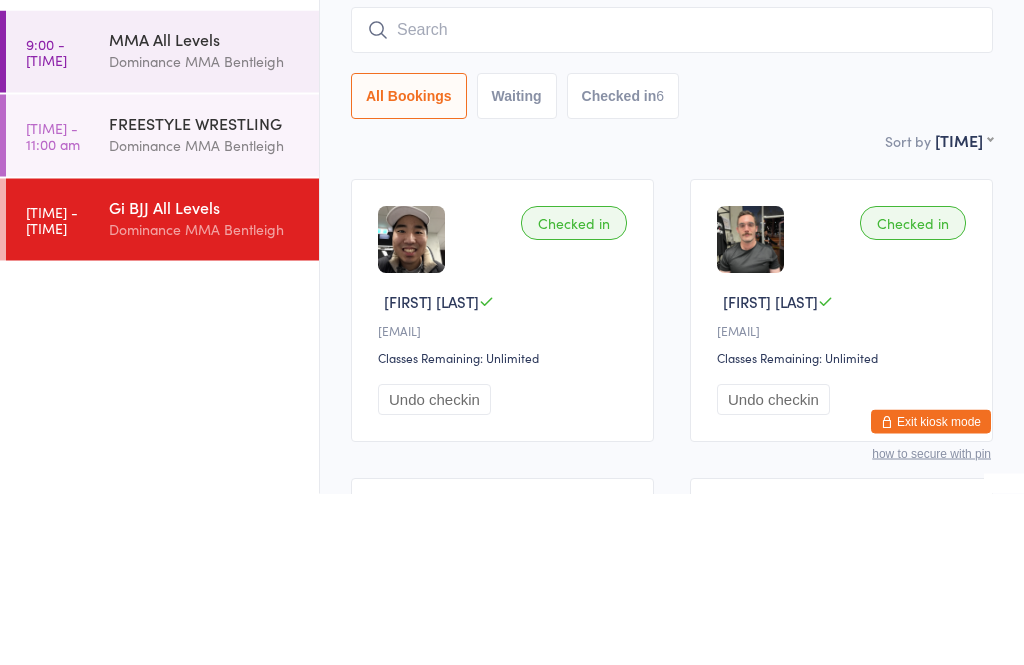 scroll, scrollTop: 172, scrollLeft: 0, axis: vertical 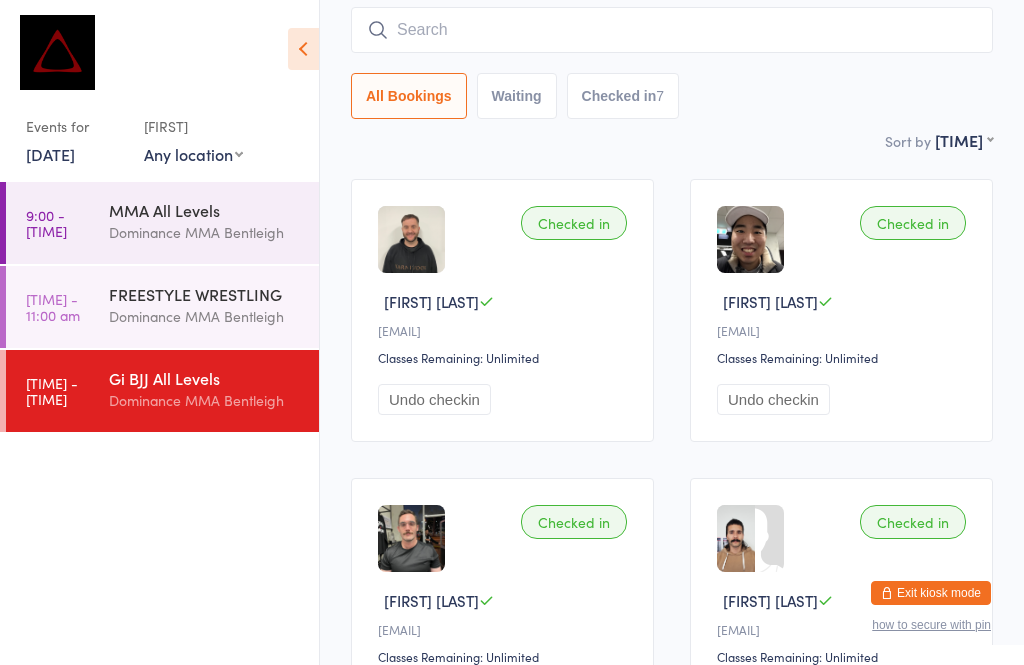 click at bounding box center [672, 30] 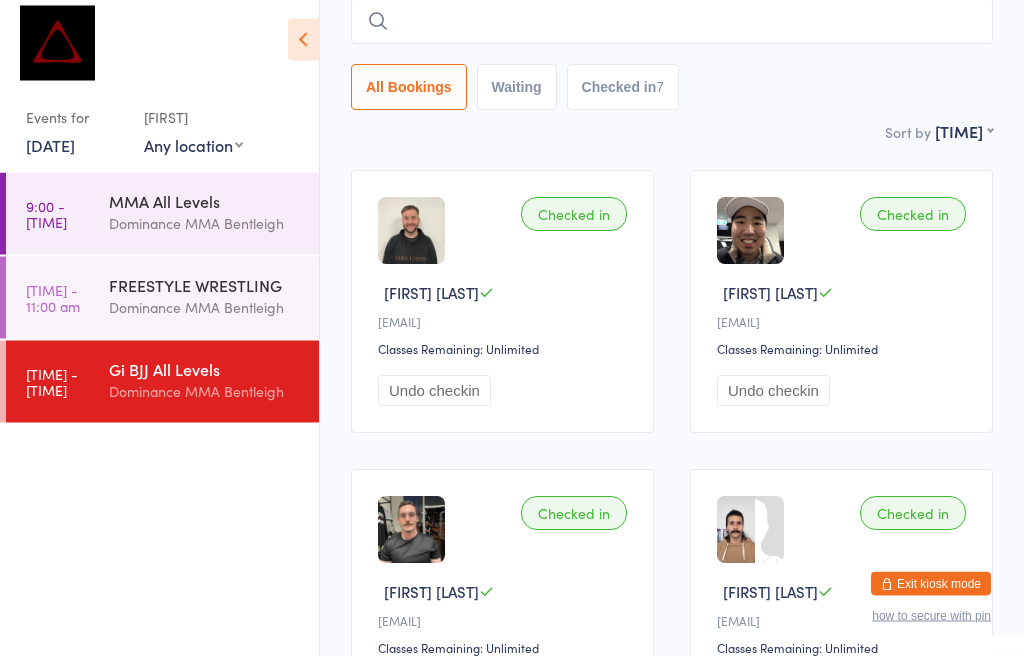 scroll, scrollTop: 181, scrollLeft: 0, axis: vertical 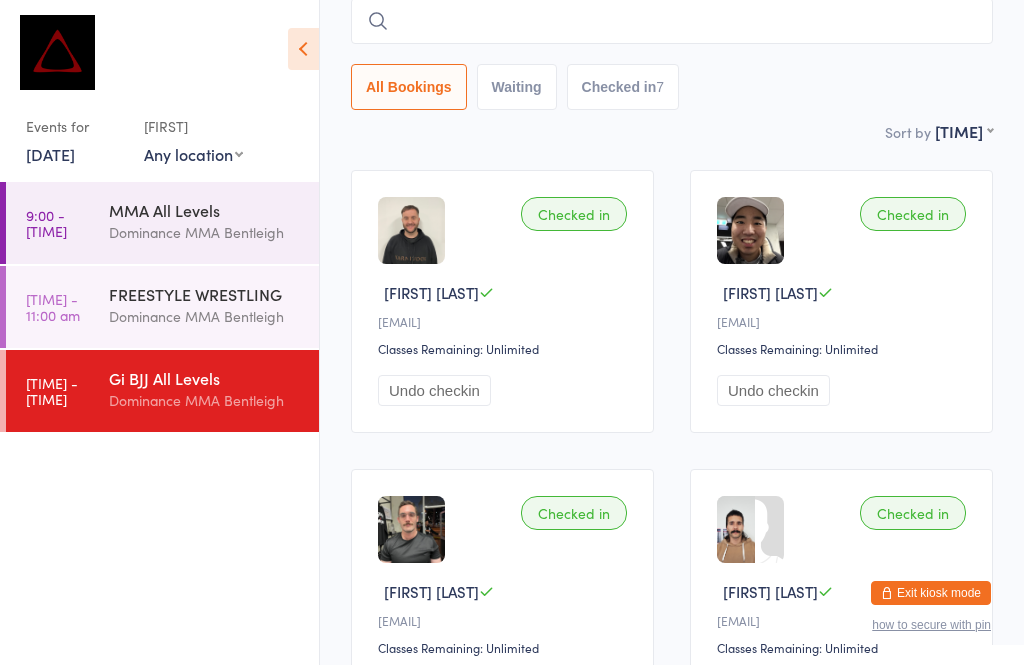 click at bounding box center (672, 21) 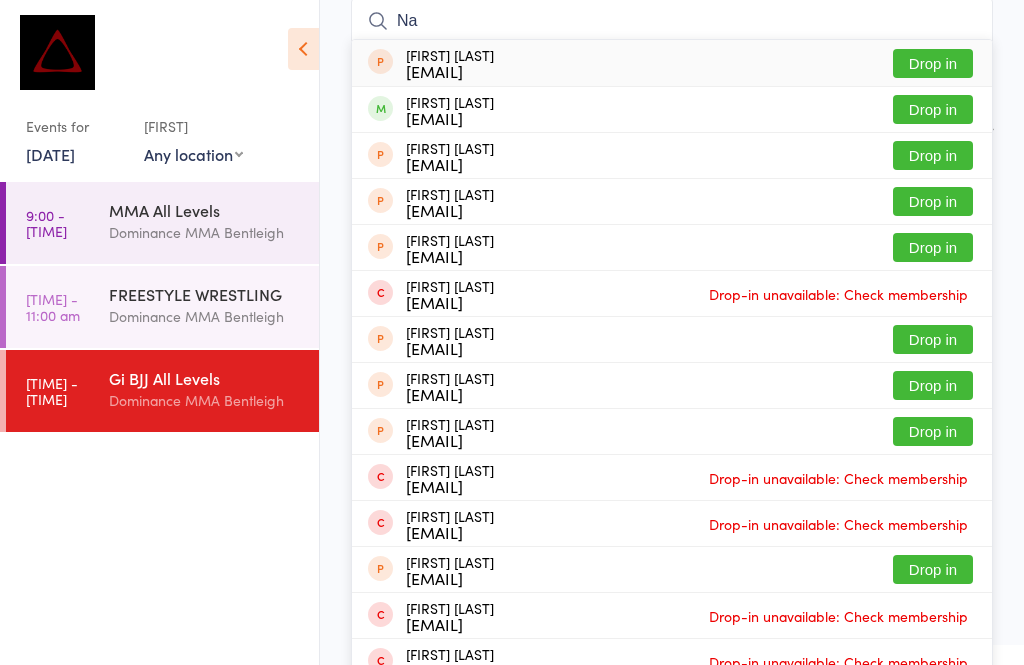type on "[FIRST]" 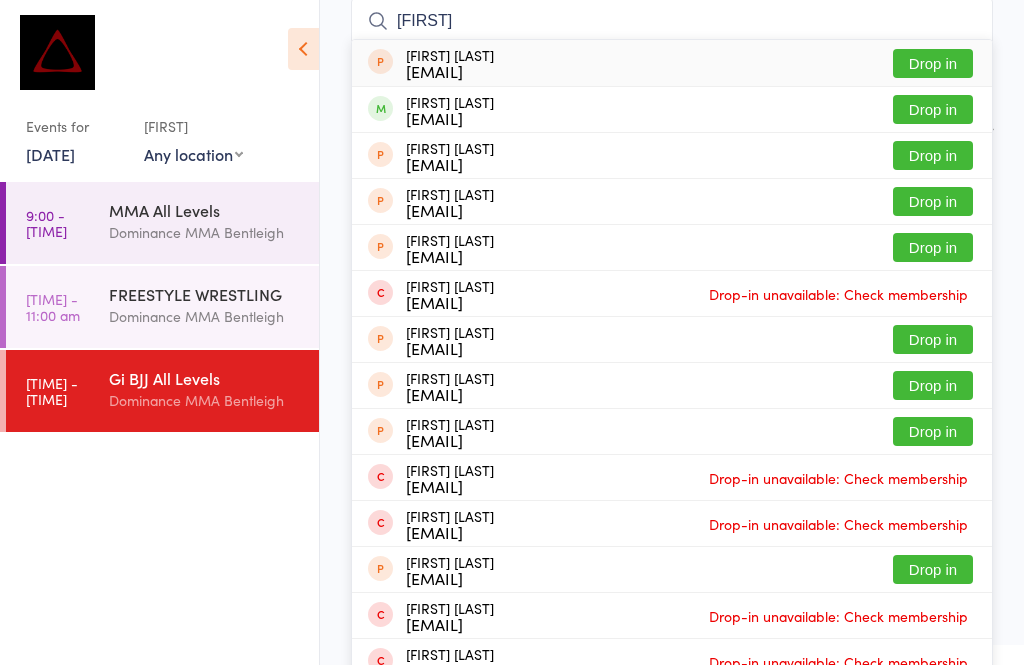 type on "[FIRST]" 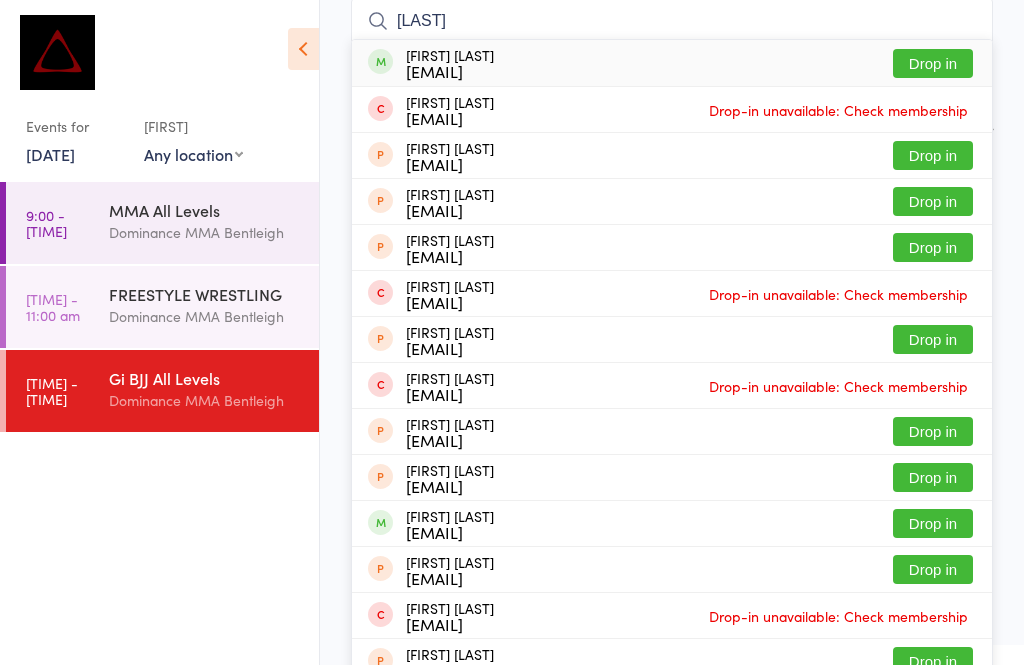 type on "[LAST]" 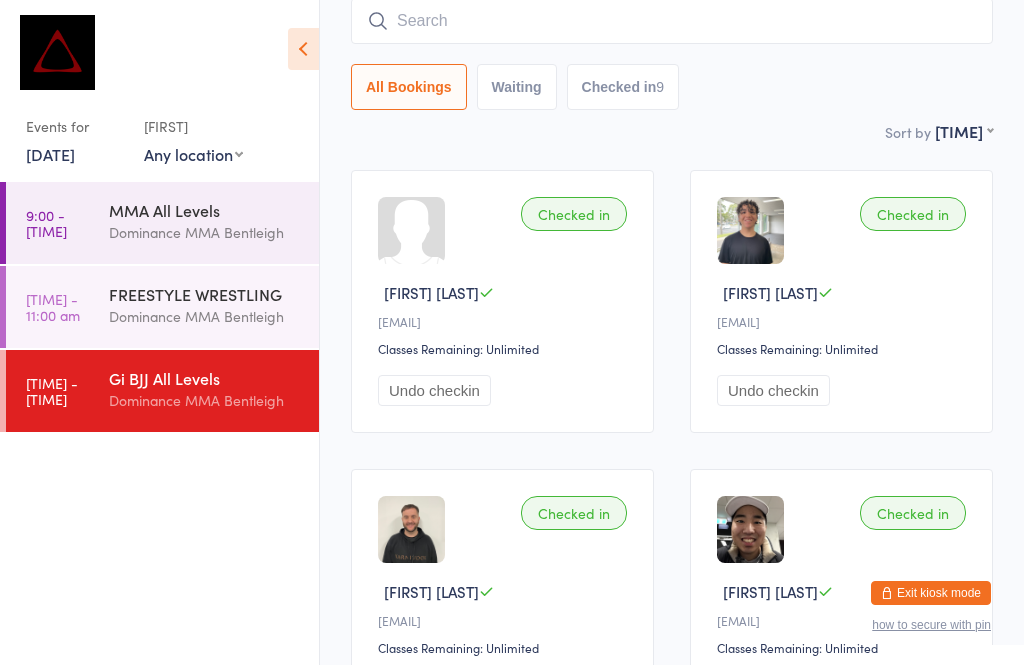 click at bounding box center [672, 21] 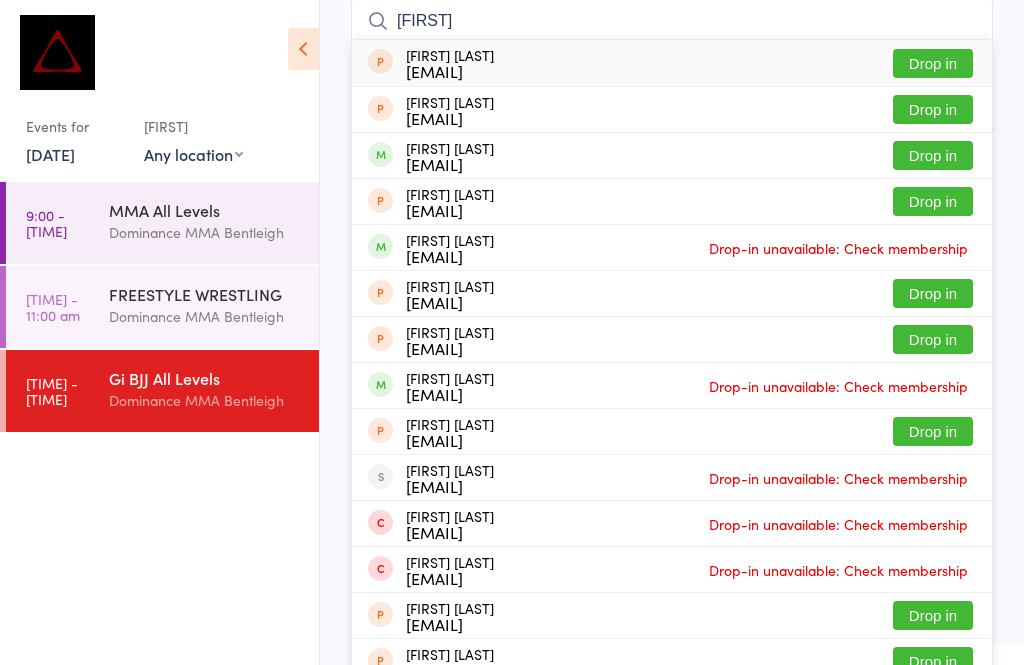 type on "[FIRST]" 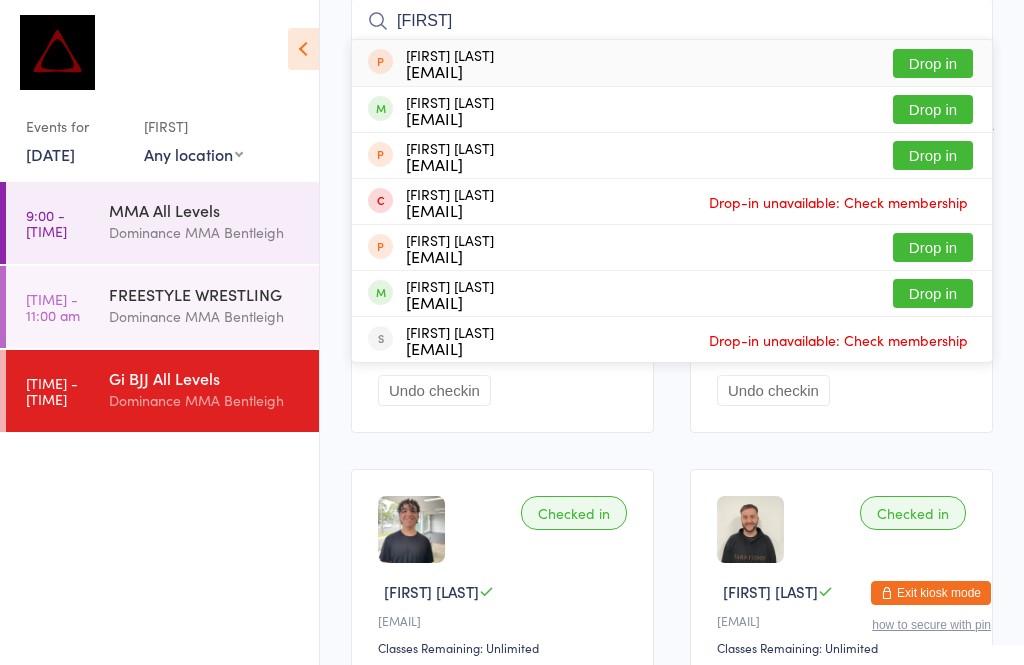 type on "[FIRST]" 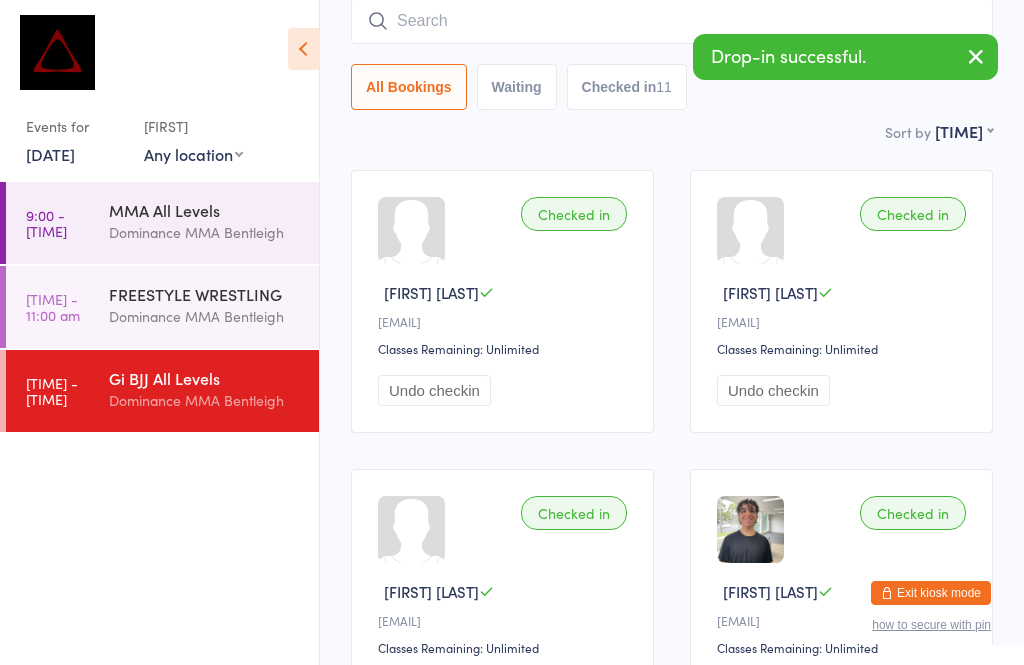 click at bounding box center (672, 21) 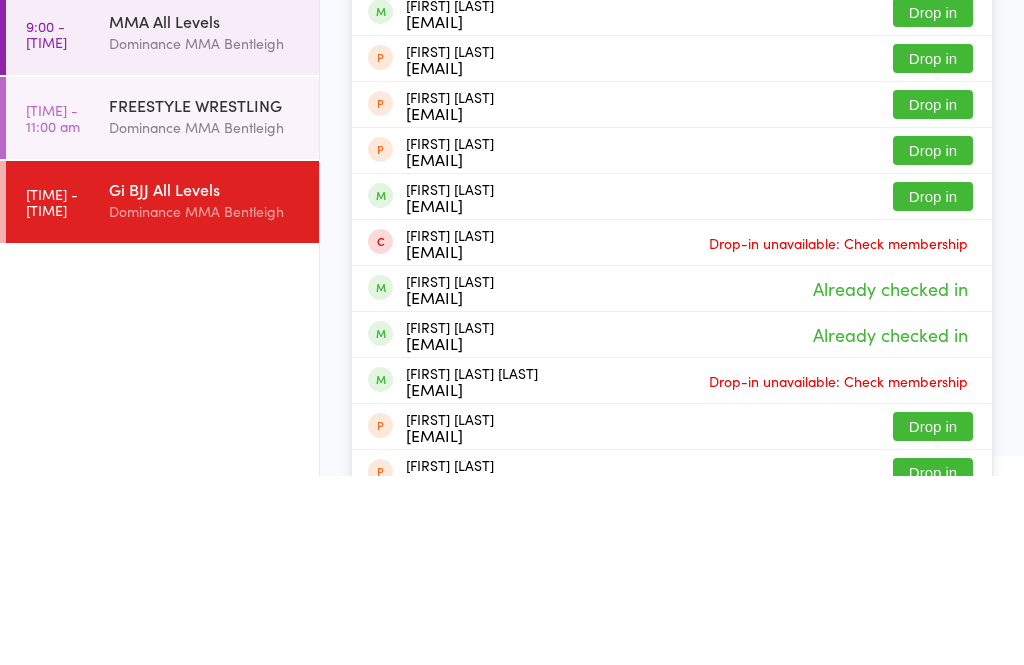 type on "[FIRST]" 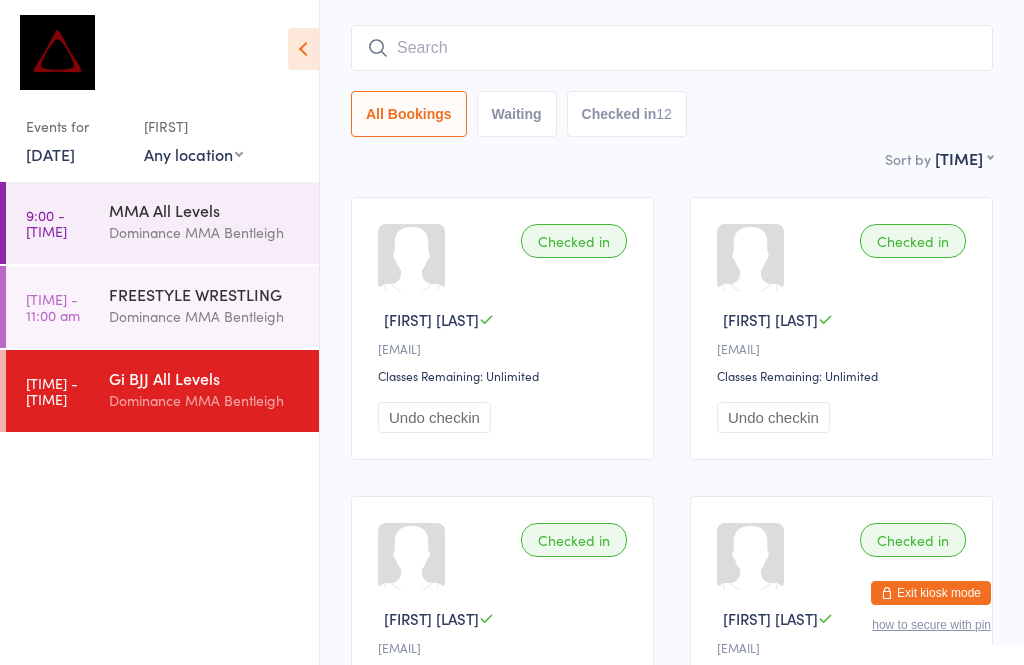 scroll, scrollTop: 0, scrollLeft: 0, axis: both 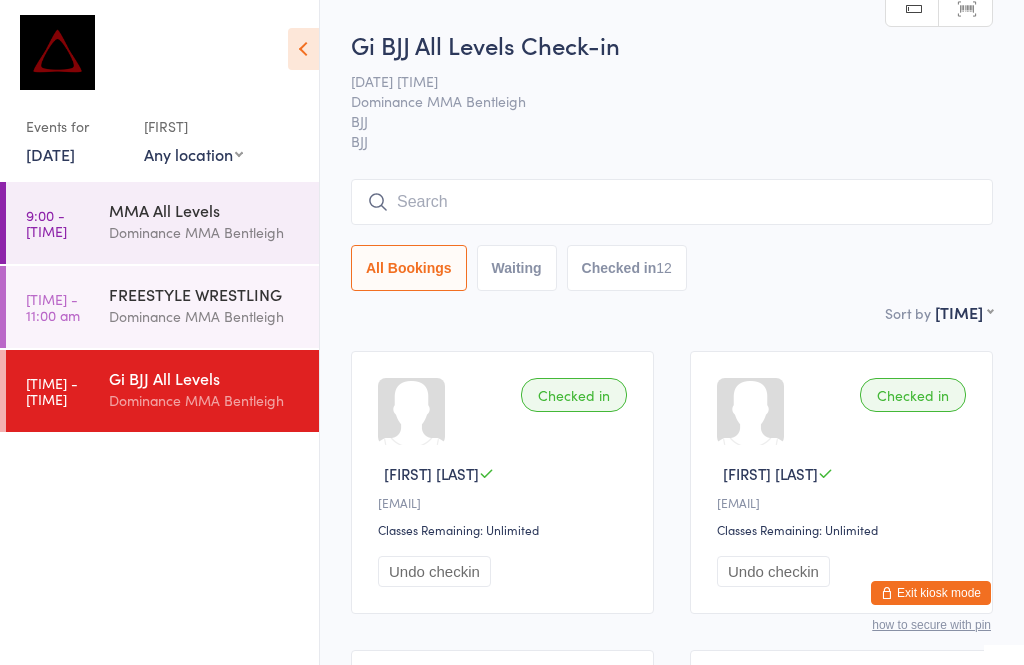 click at bounding box center [672, 202] 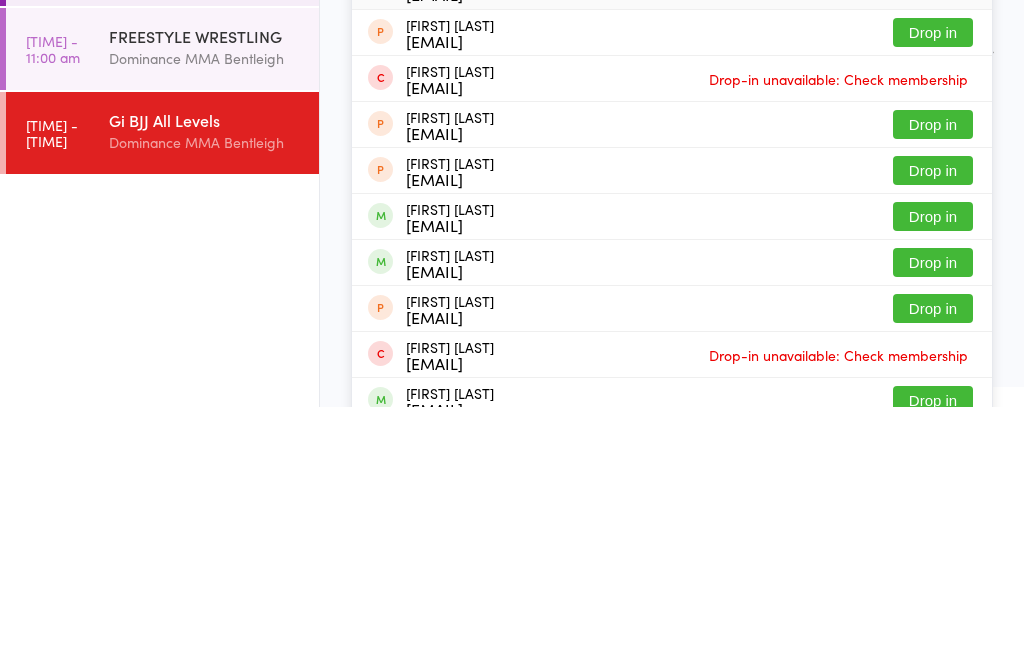 type on "[FIRST]" 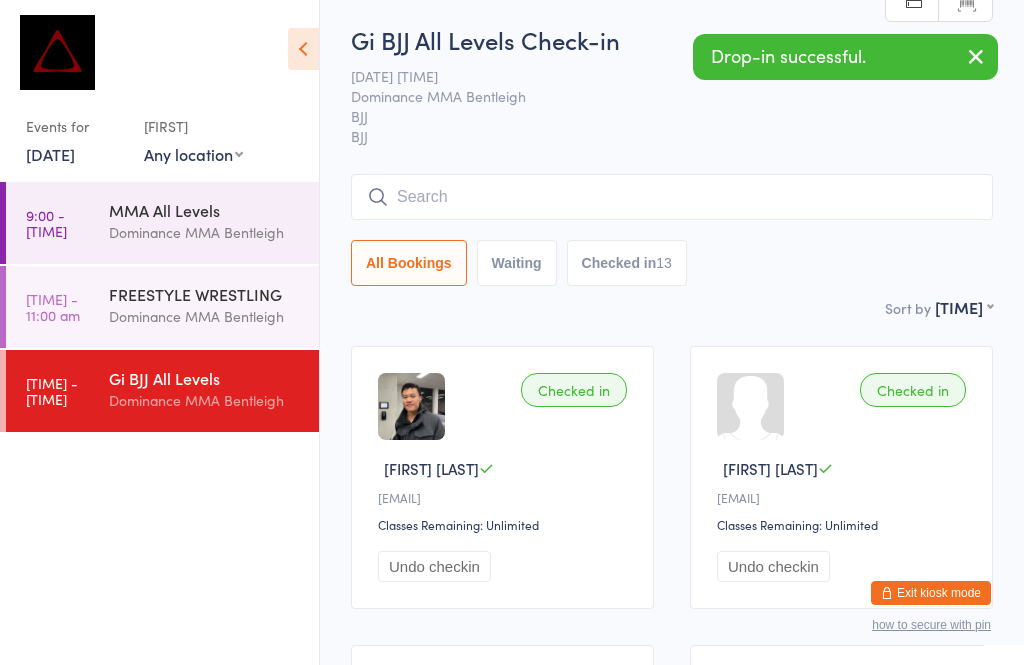 scroll, scrollTop: 0, scrollLeft: 0, axis: both 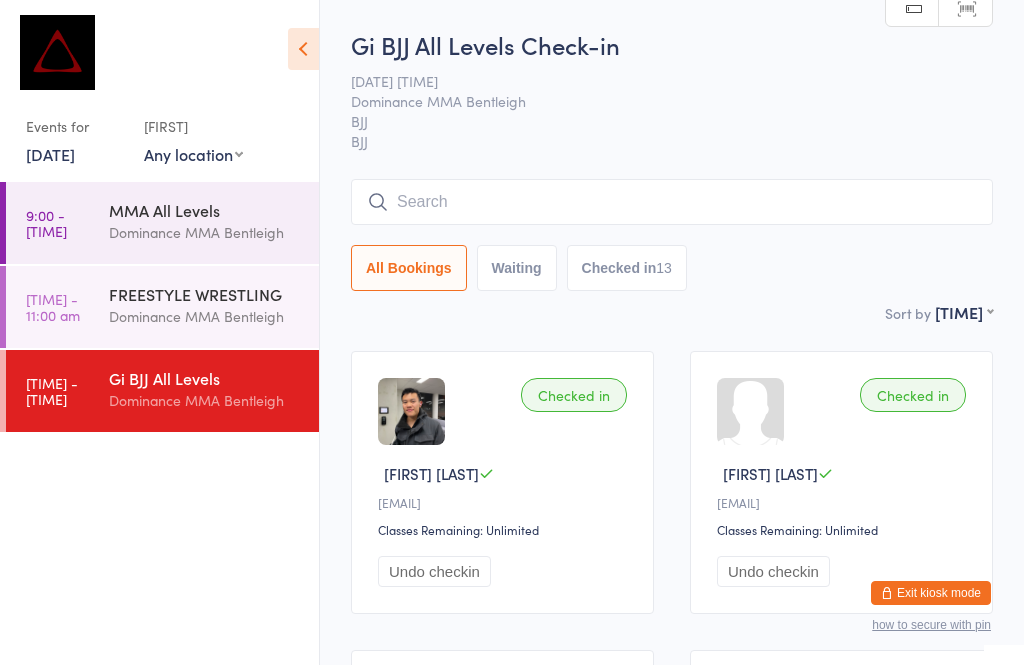 click at bounding box center [672, 202] 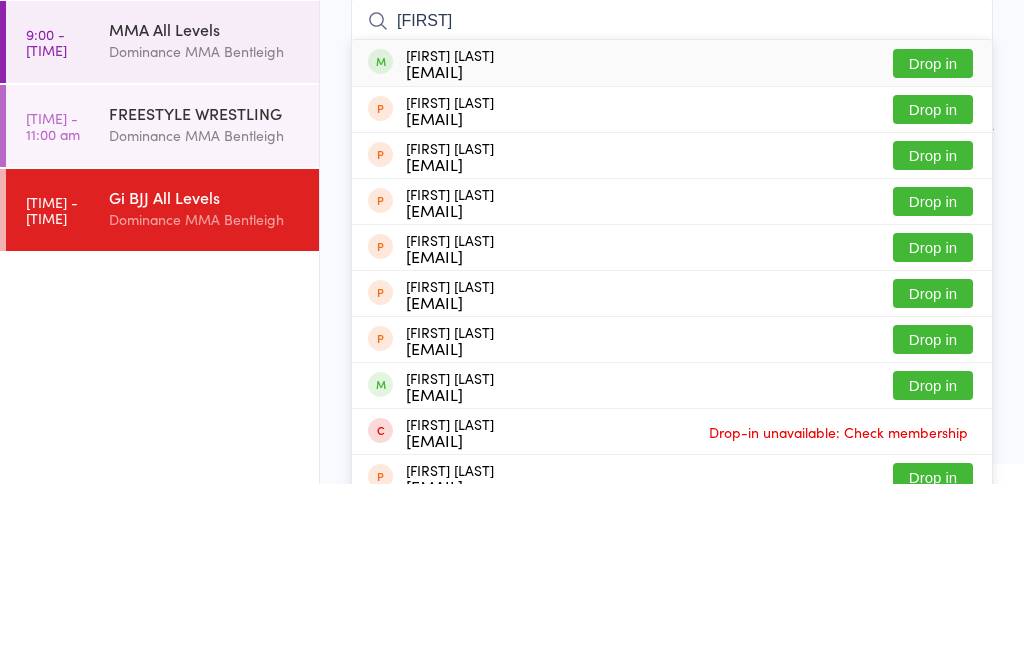 type on "[FIRST]" 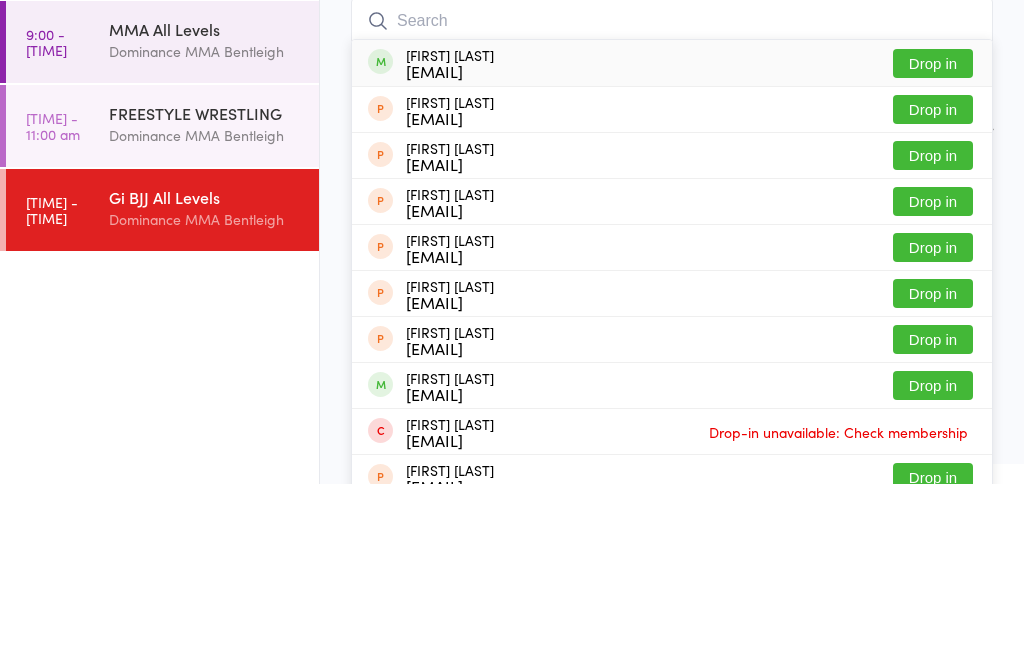 scroll, scrollTop: 181, scrollLeft: 0, axis: vertical 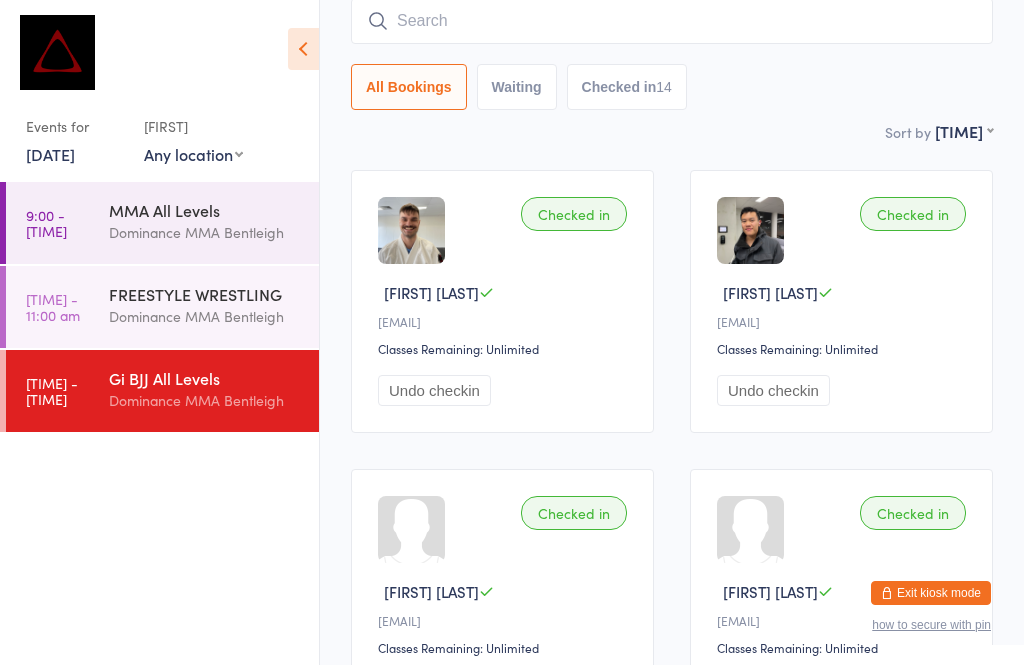 click at bounding box center [672, 21] 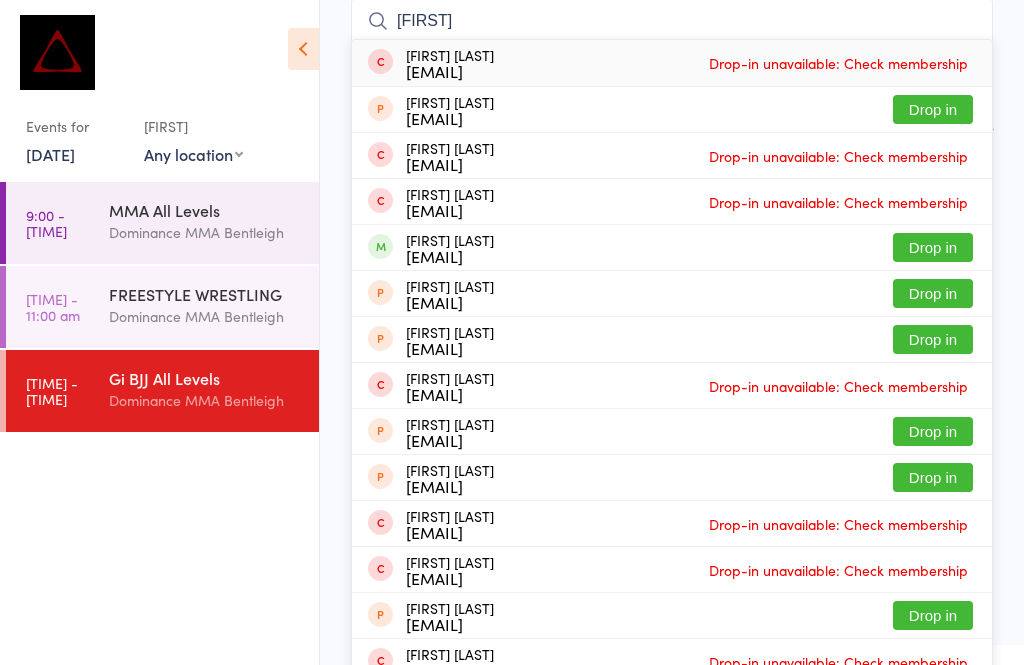 scroll, scrollTop: 180, scrollLeft: 0, axis: vertical 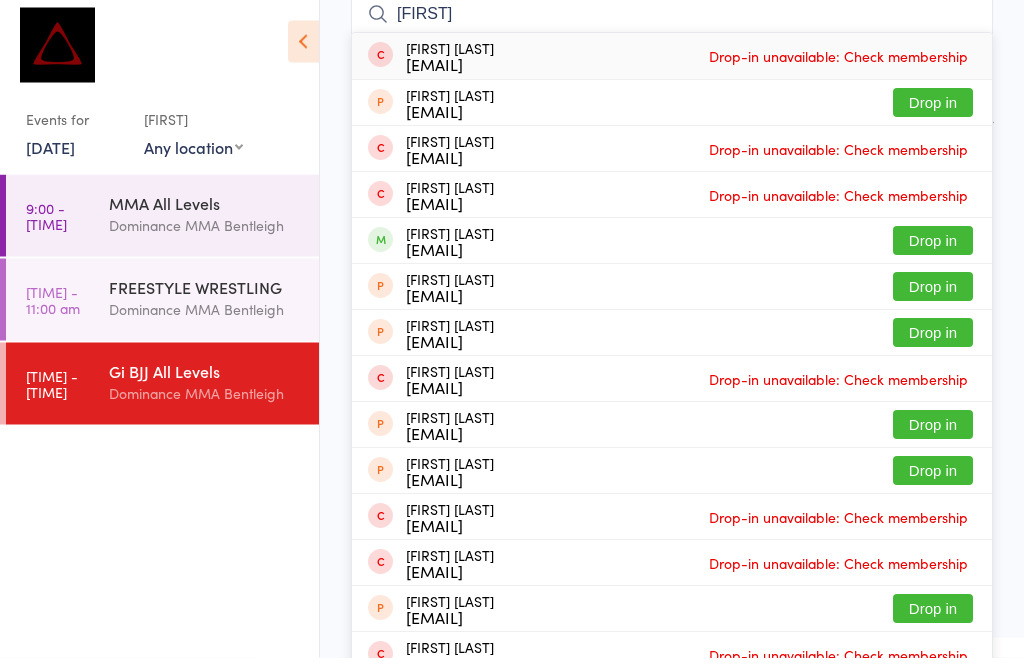 type on "[FIRST]" 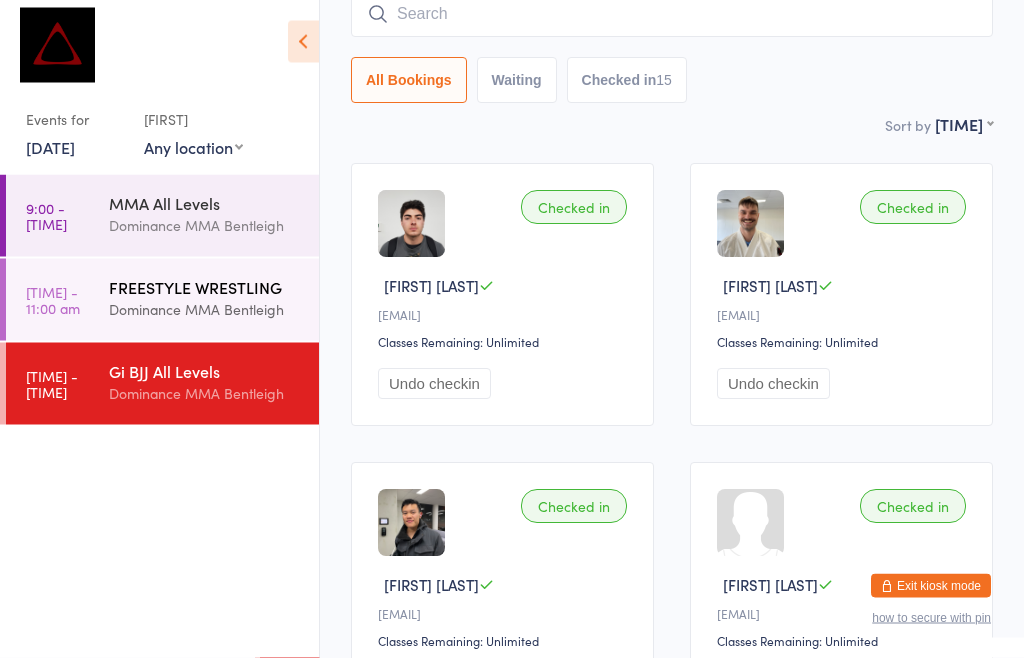 click on "FREESTYLE WRESTLING" at bounding box center (205, 294) 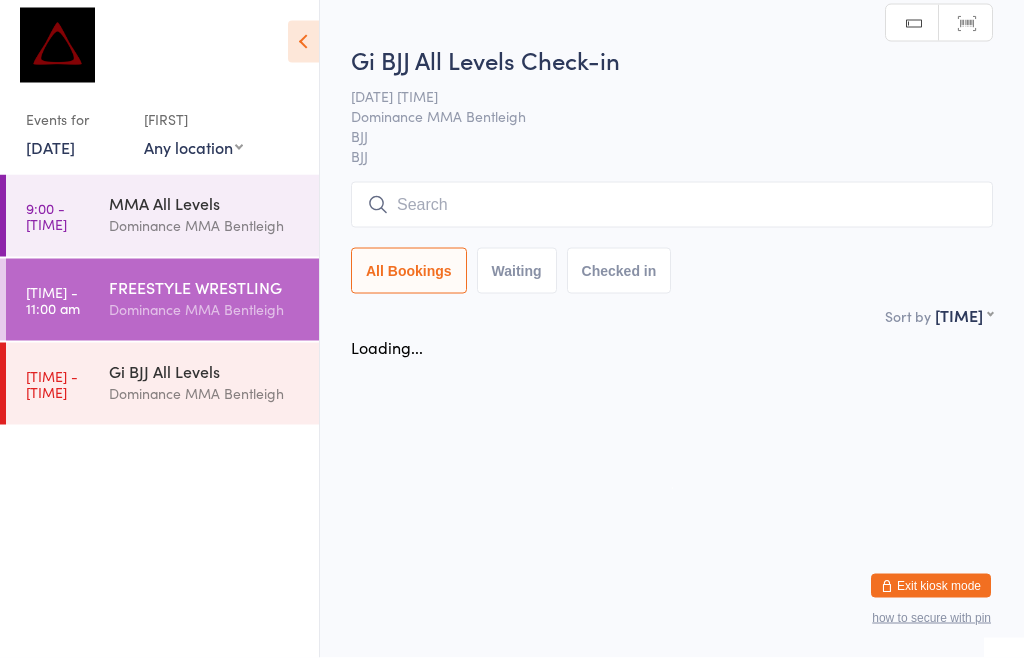 scroll, scrollTop: 0, scrollLeft: 0, axis: both 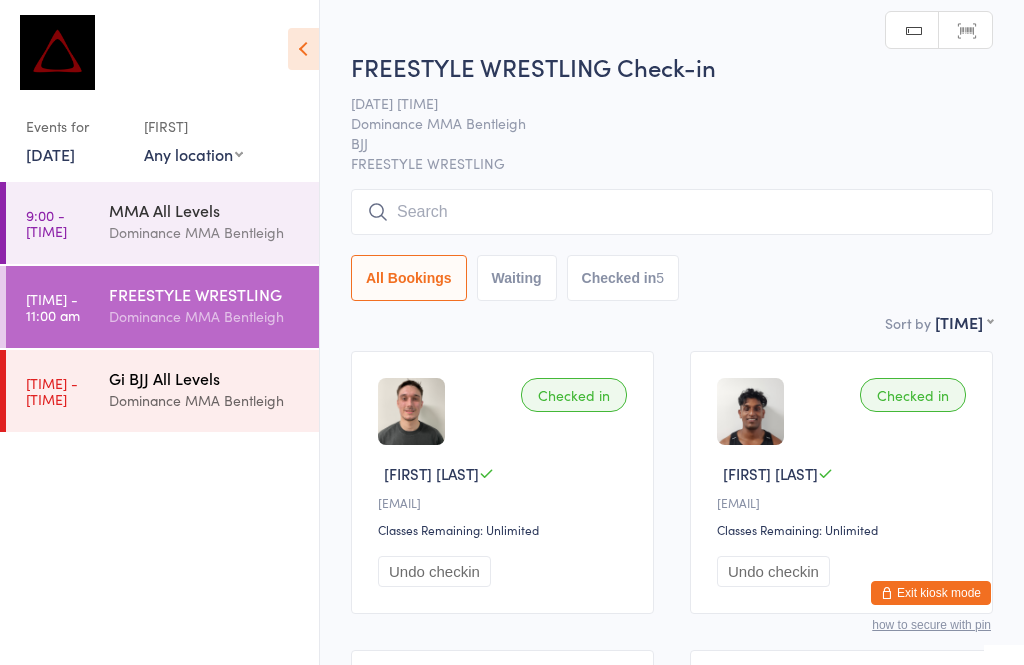 click on "Gi BJJ All Levels" at bounding box center [205, 378] 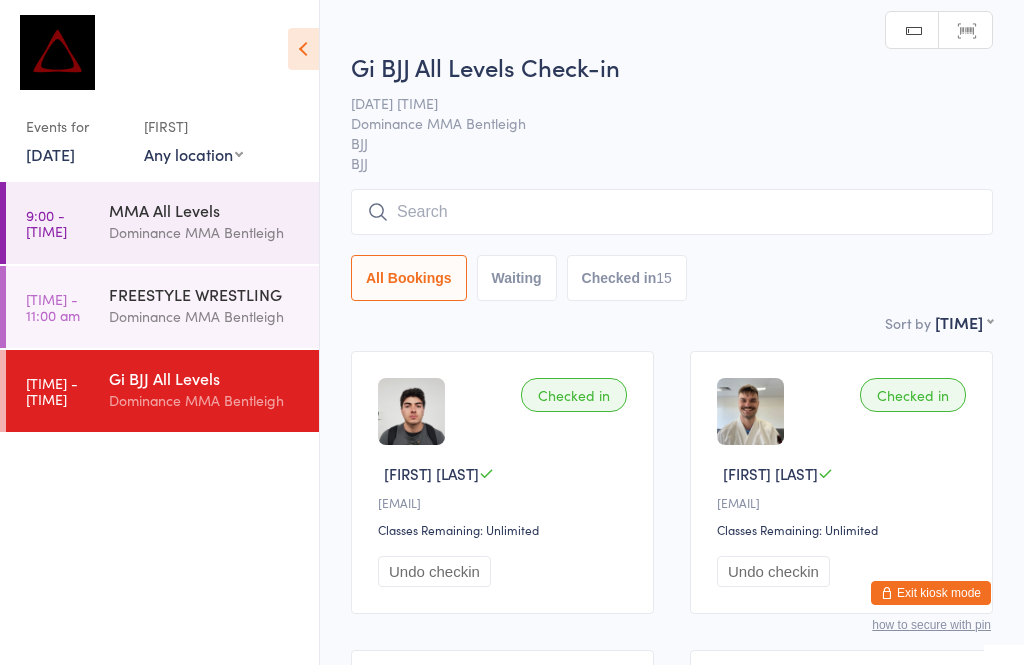 click at bounding box center (672, 212) 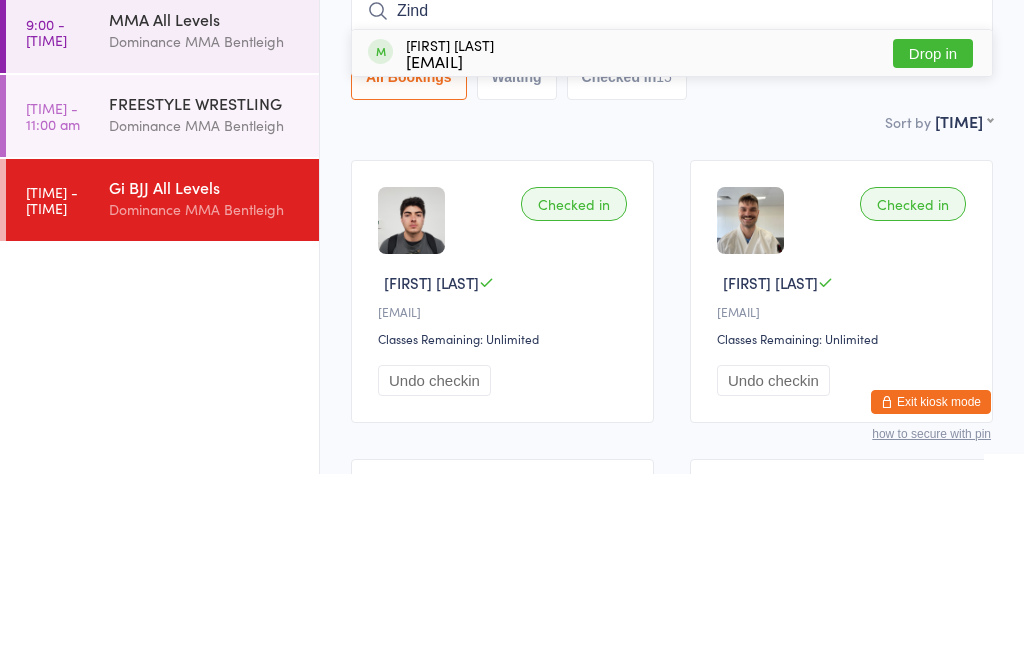 type on "Zind" 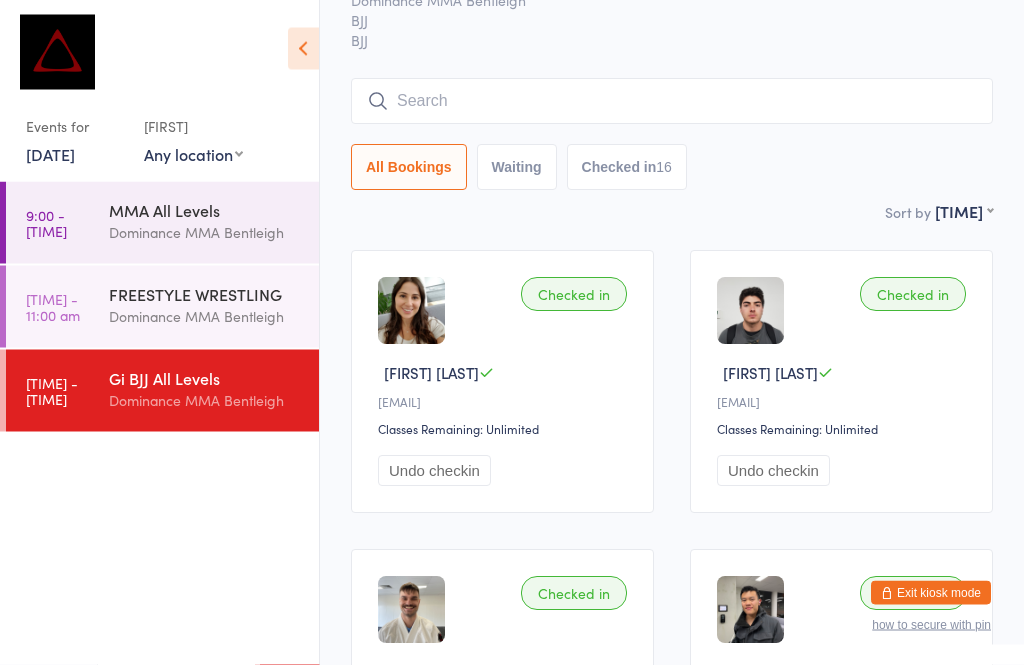scroll, scrollTop: 96, scrollLeft: 0, axis: vertical 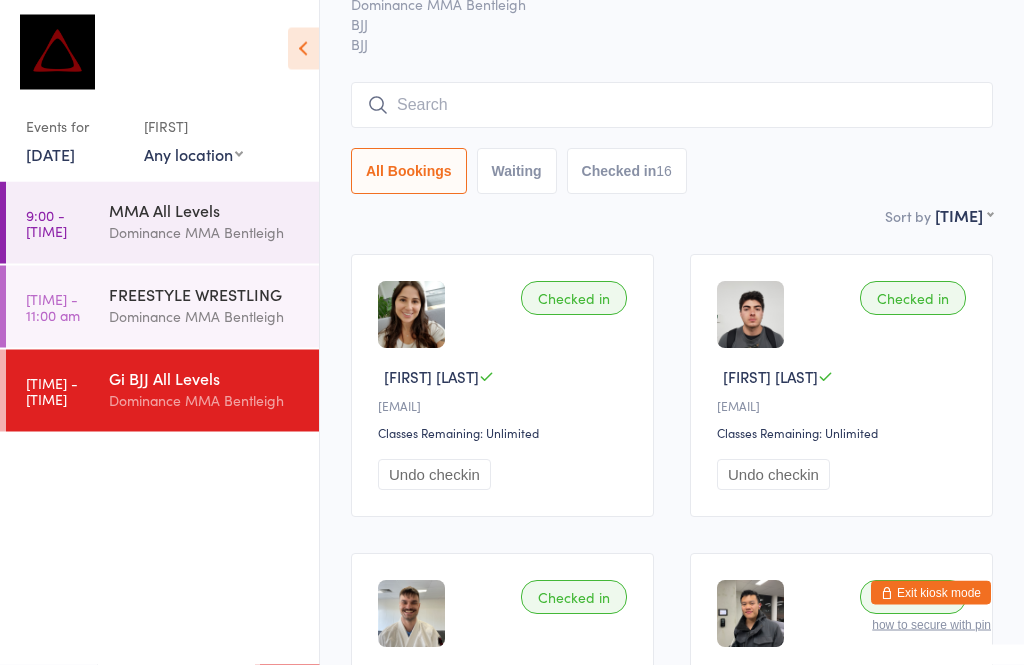 click at bounding box center [672, 106] 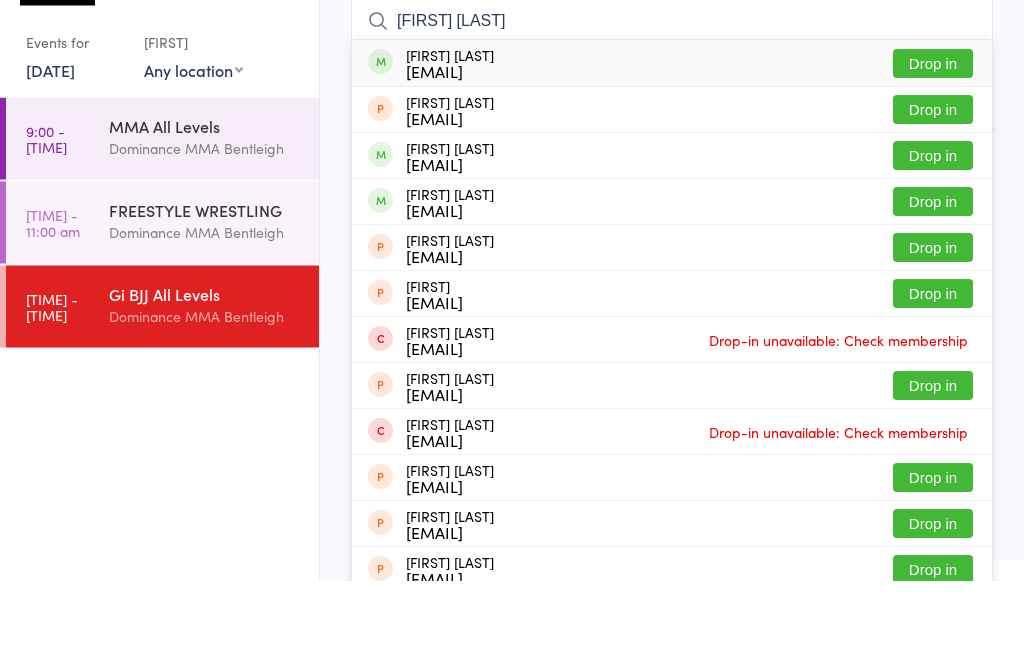 type on "[FIRST] [LAST]" 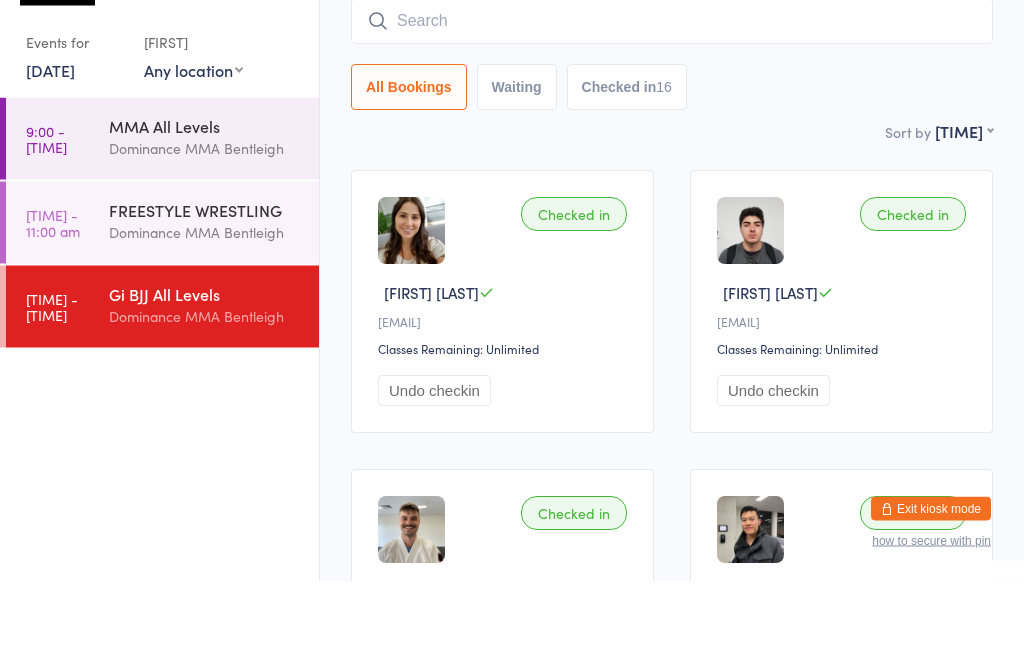 scroll, scrollTop: 181, scrollLeft: 0, axis: vertical 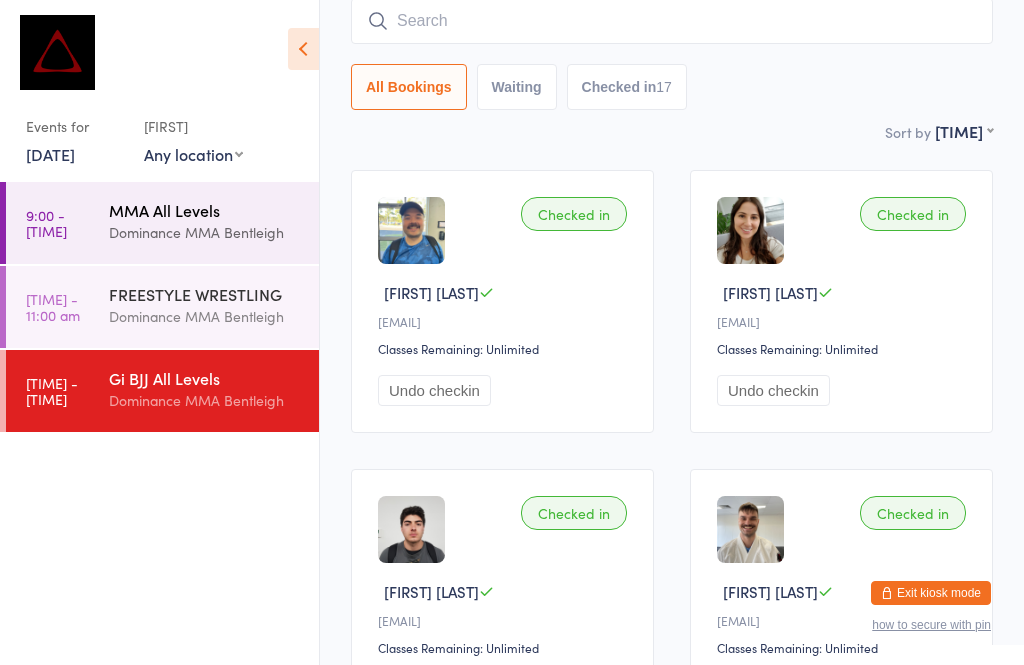 click on "MMA All Levels" at bounding box center [205, 210] 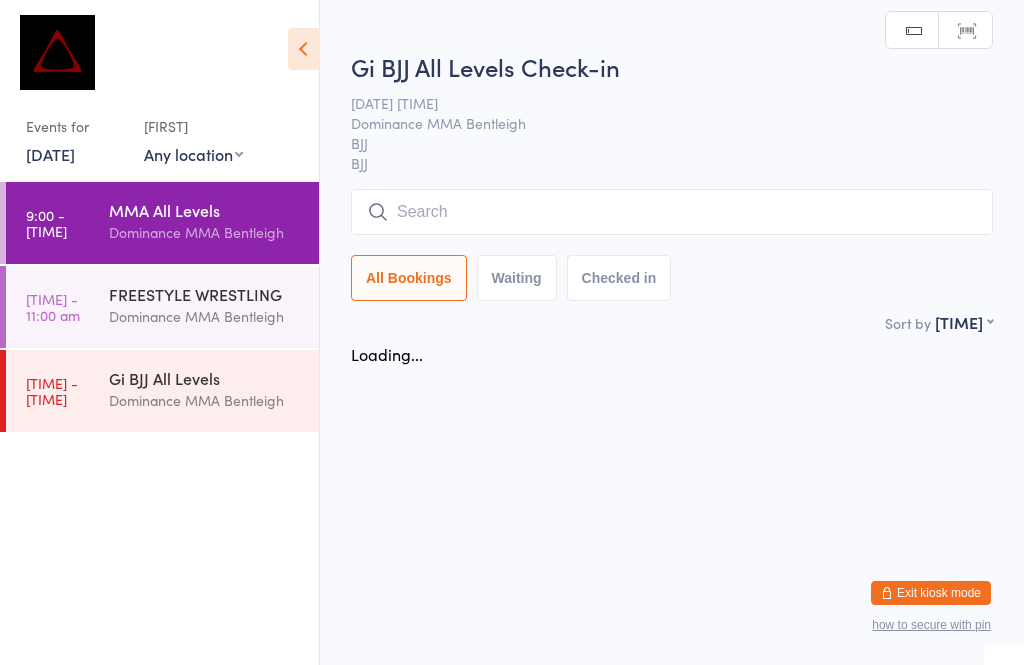 scroll, scrollTop: 0, scrollLeft: 0, axis: both 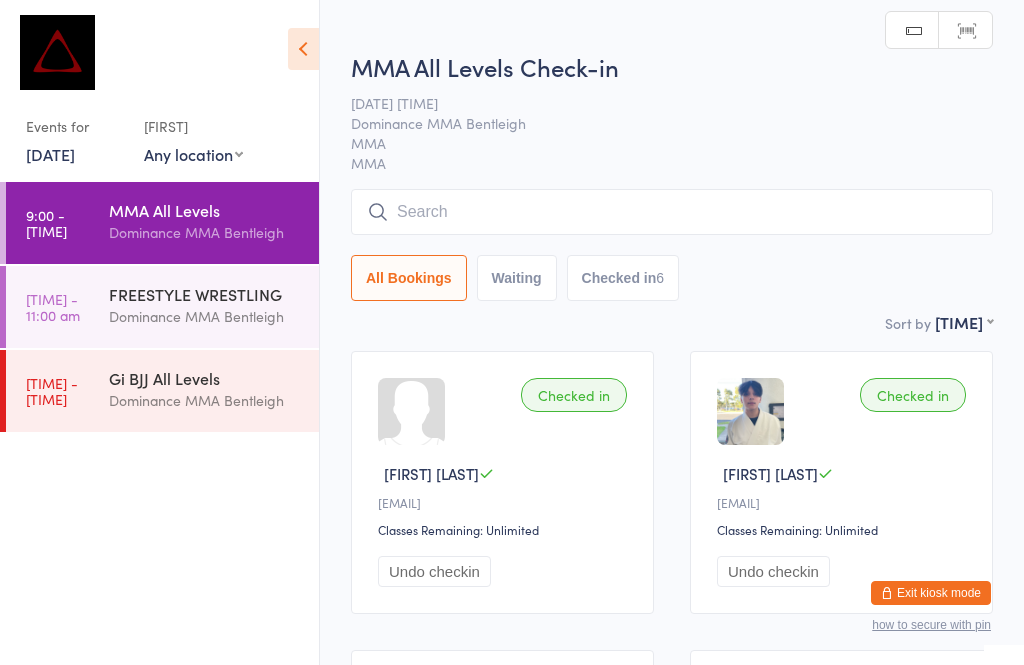 click at bounding box center [672, 212] 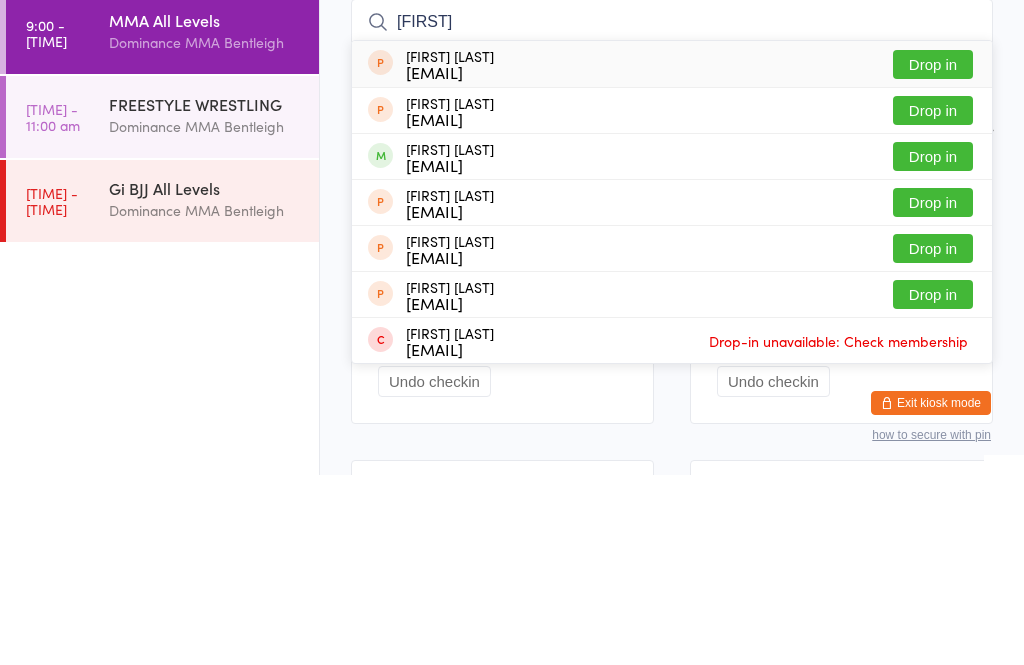 type on "[FIRST]" 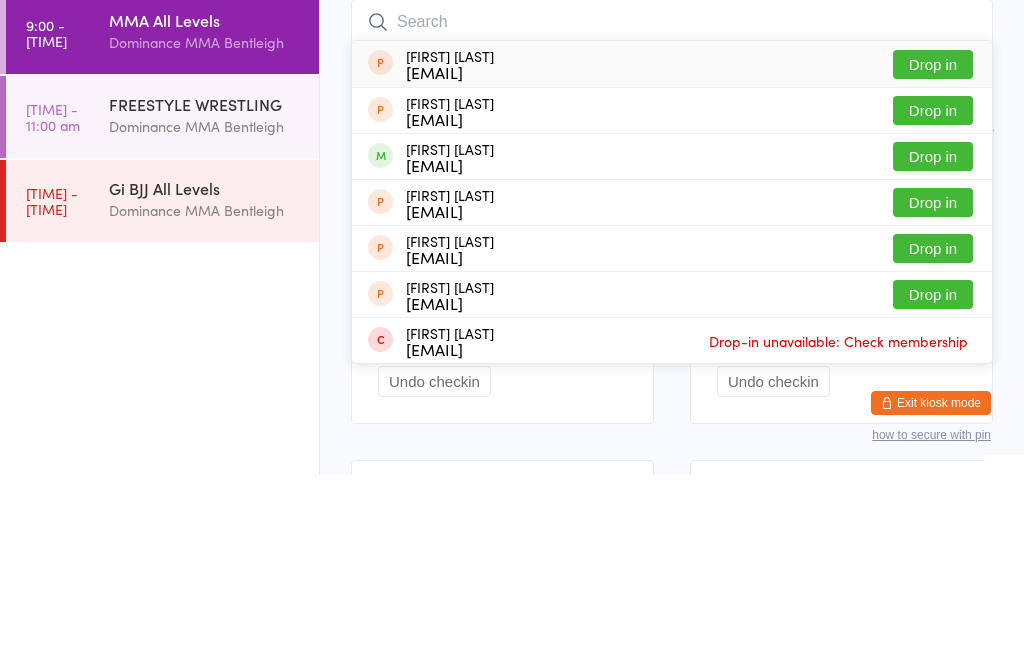 scroll, scrollTop: 190, scrollLeft: 0, axis: vertical 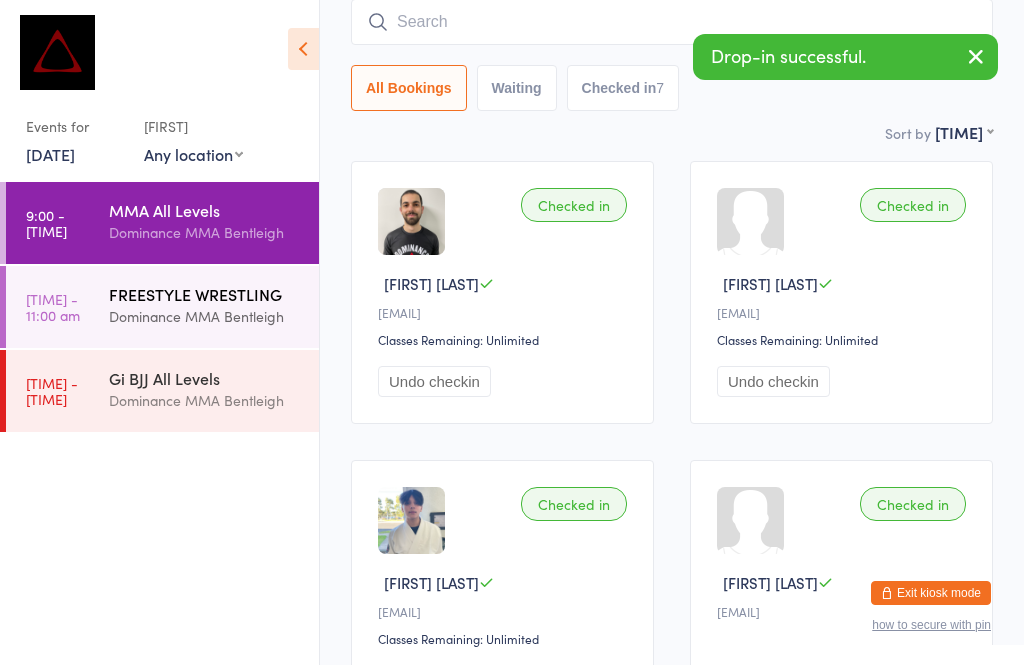 click on "FREESTYLE WRESTLING Dominance MMA Bentleigh" at bounding box center [214, 305] 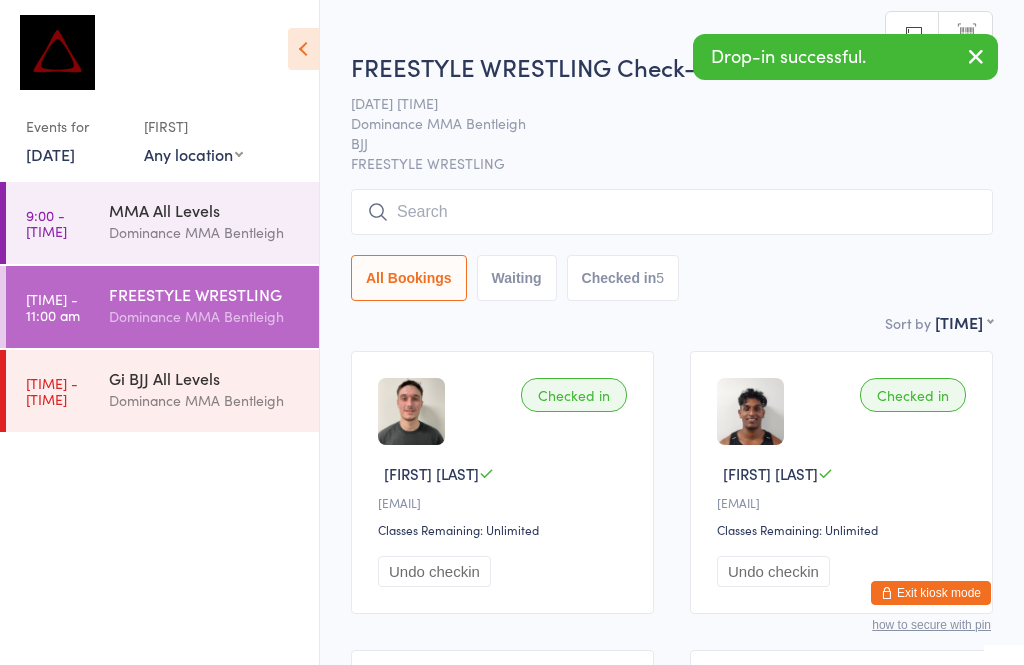 click at bounding box center [672, 212] 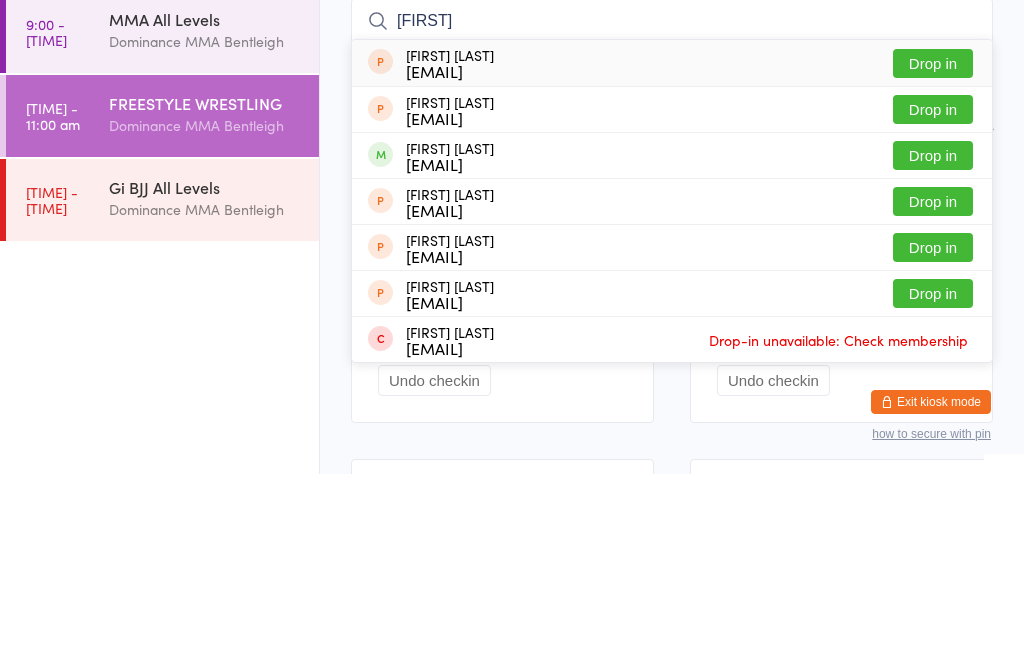 type on "[FIRST]" 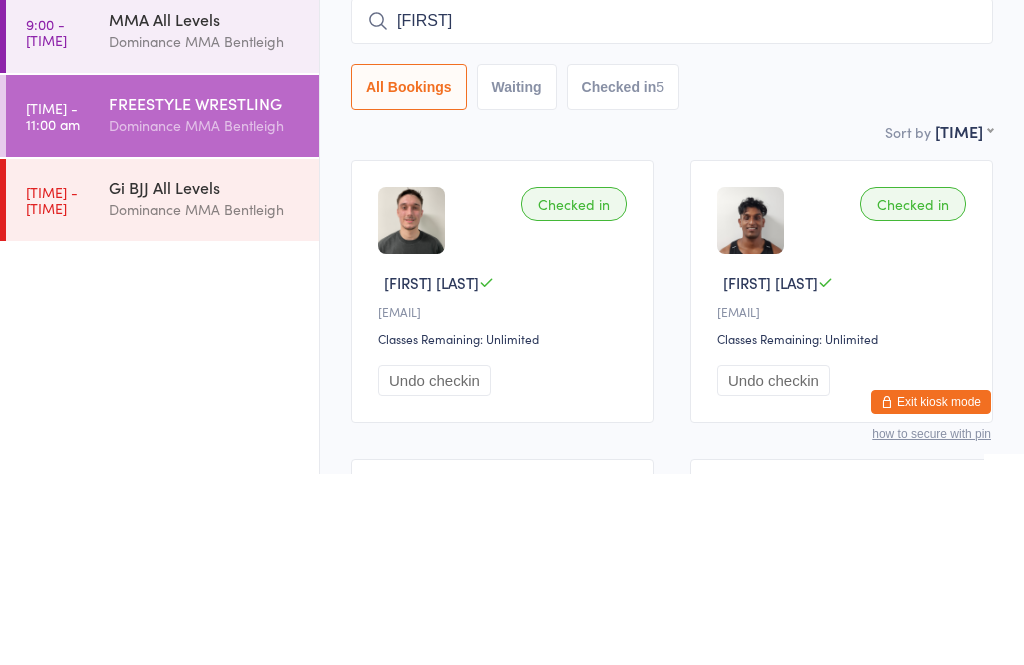 type 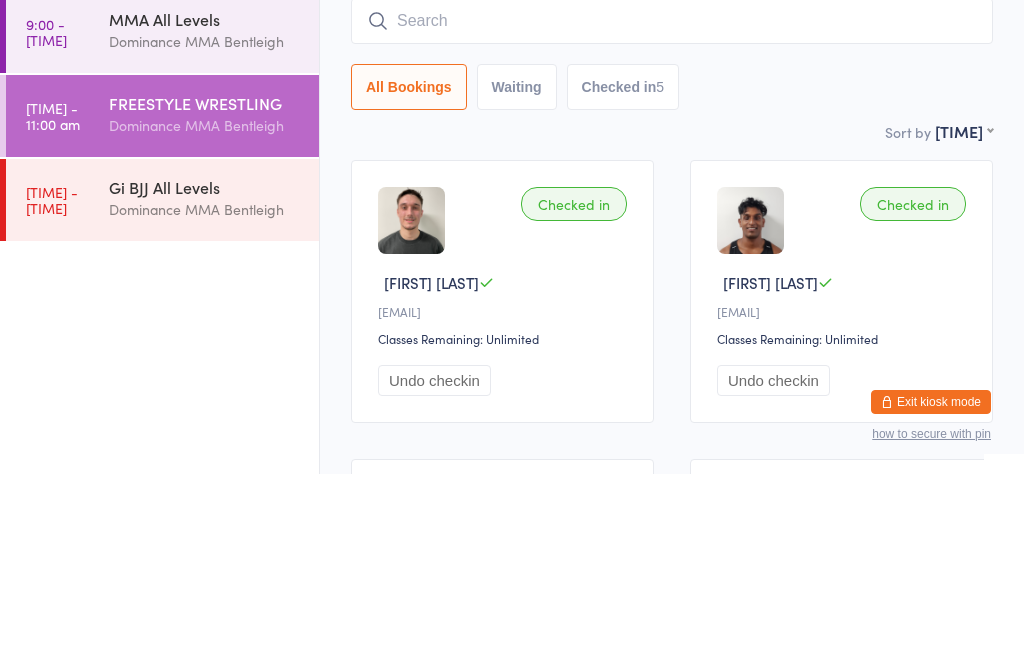 scroll, scrollTop: 191, scrollLeft: 0, axis: vertical 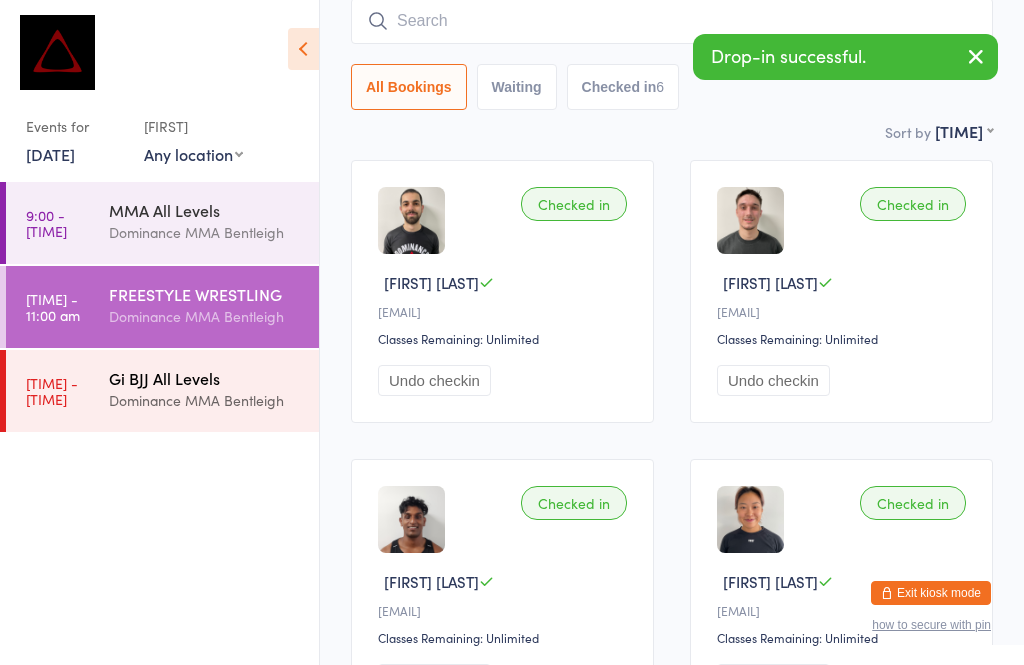 click on "Gi BJJ All Levels Dominance MMA Bentleigh" at bounding box center [214, 389] 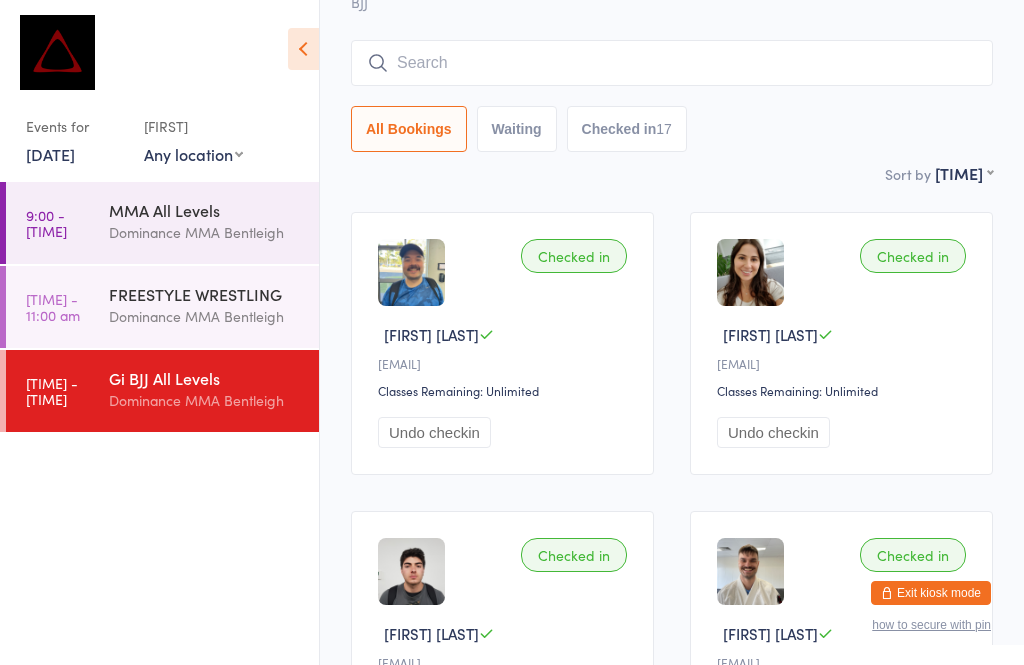 scroll, scrollTop: 0, scrollLeft: 0, axis: both 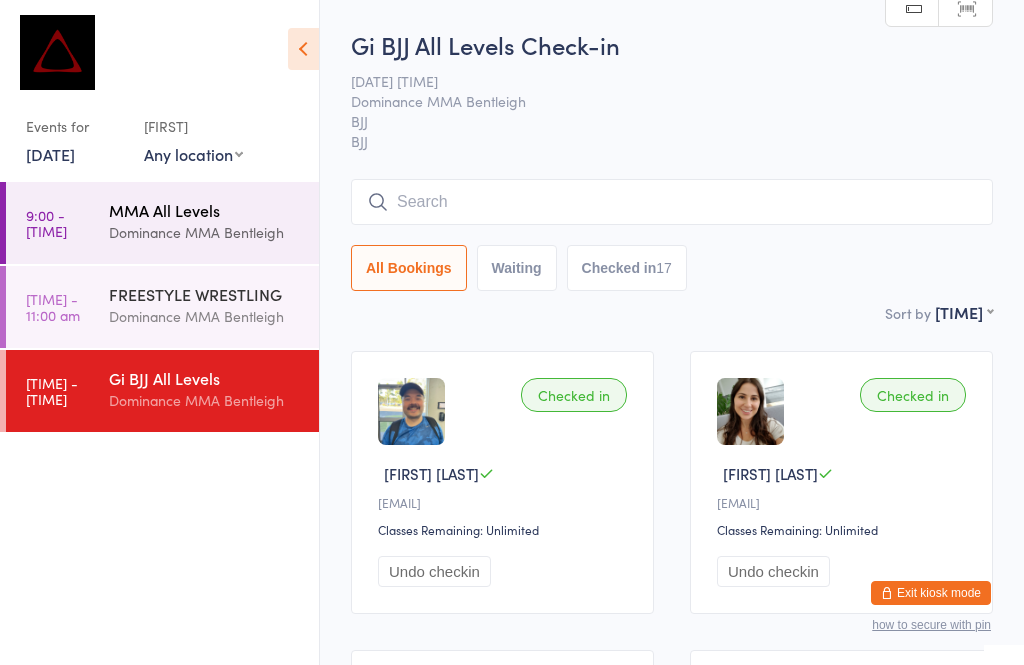 click on "Dominance MMA Bentleigh" at bounding box center [205, 232] 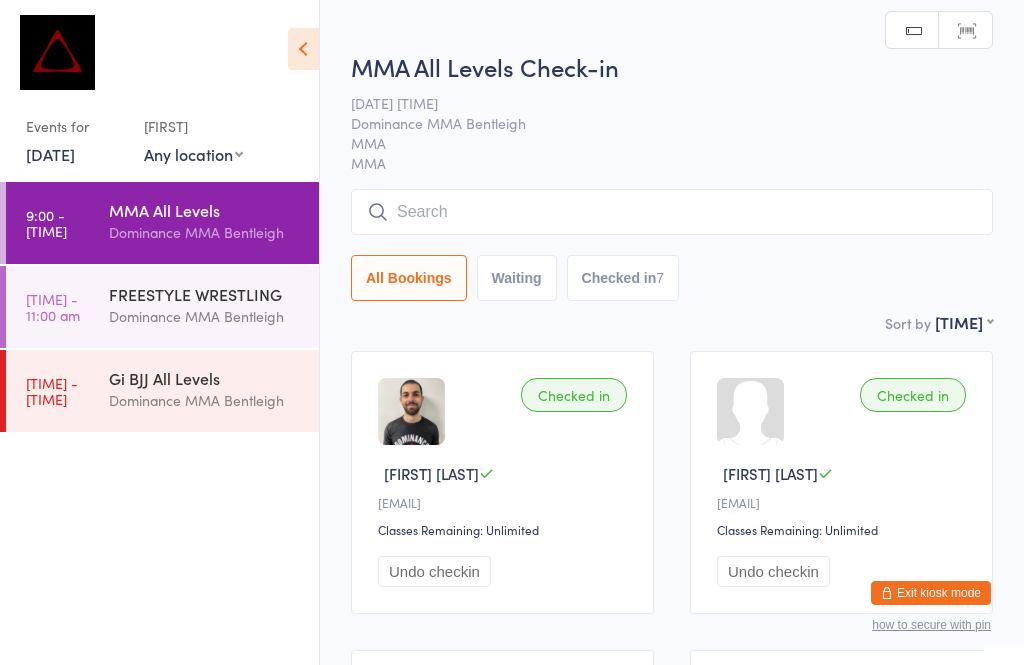 click on "MMA All Levels Check-in 2 Aug 9:00am Dominance MMA Bentleigh MMA MMA Manual search Scanner input All Bookings Waiting Checked in 7" at bounding box center [672, 180] 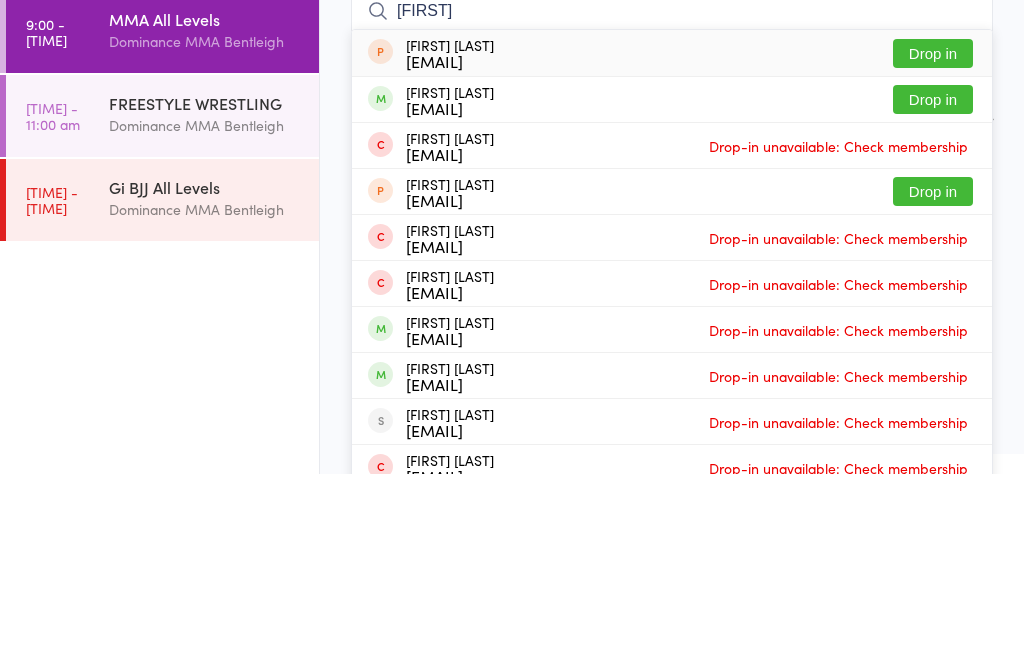 type on "[FIRST]" 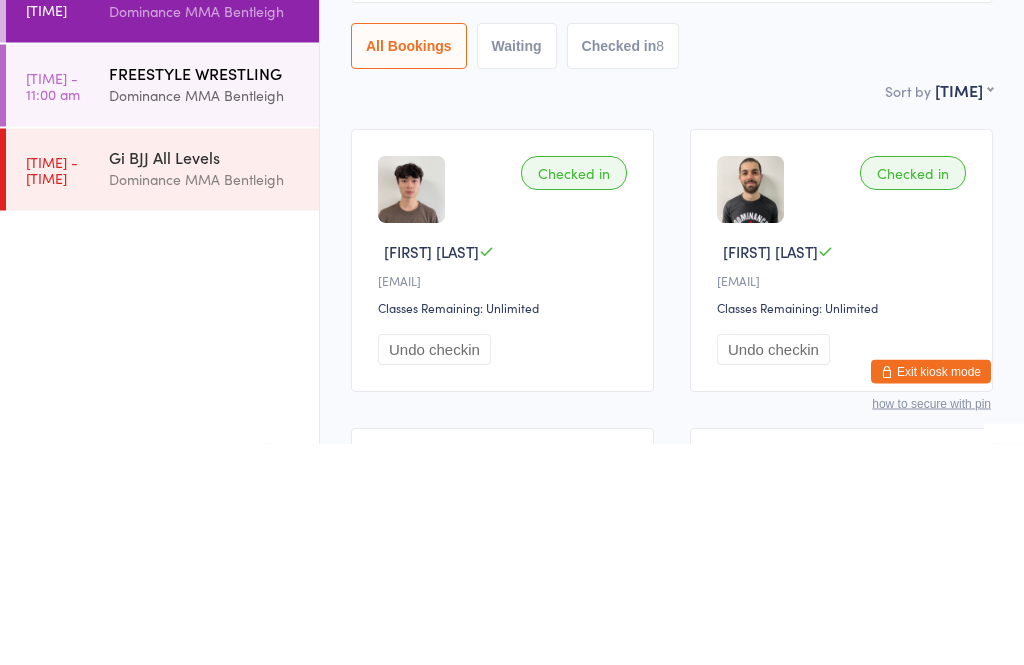 click on "Dominance MMA Bentleigh" at bounding box center [205, 316] 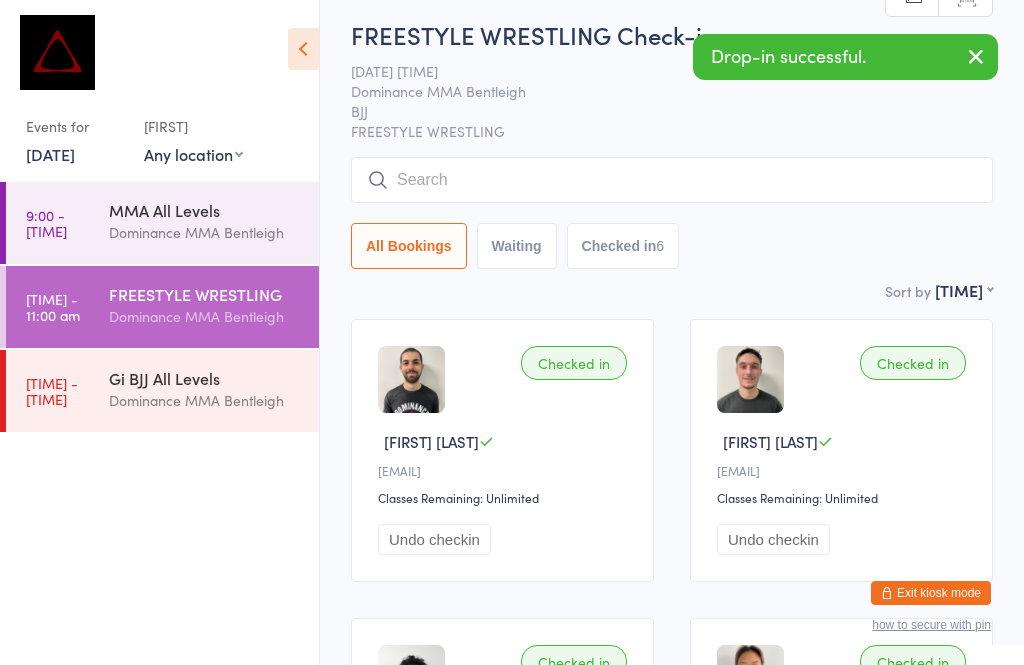 click at bounding box center [672, 180] 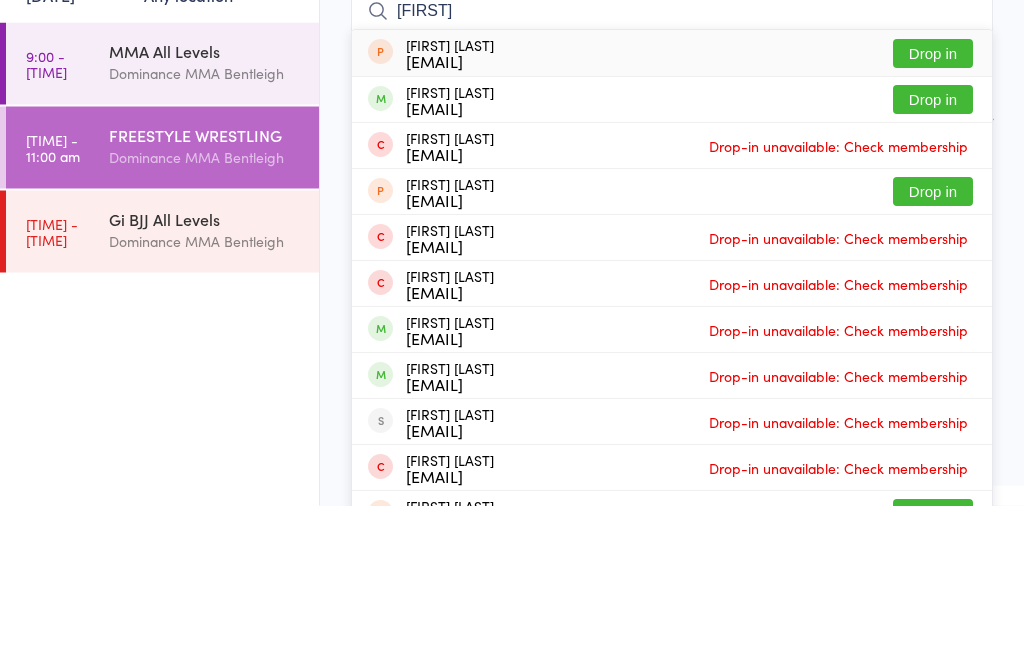 type on "[FIRST]" 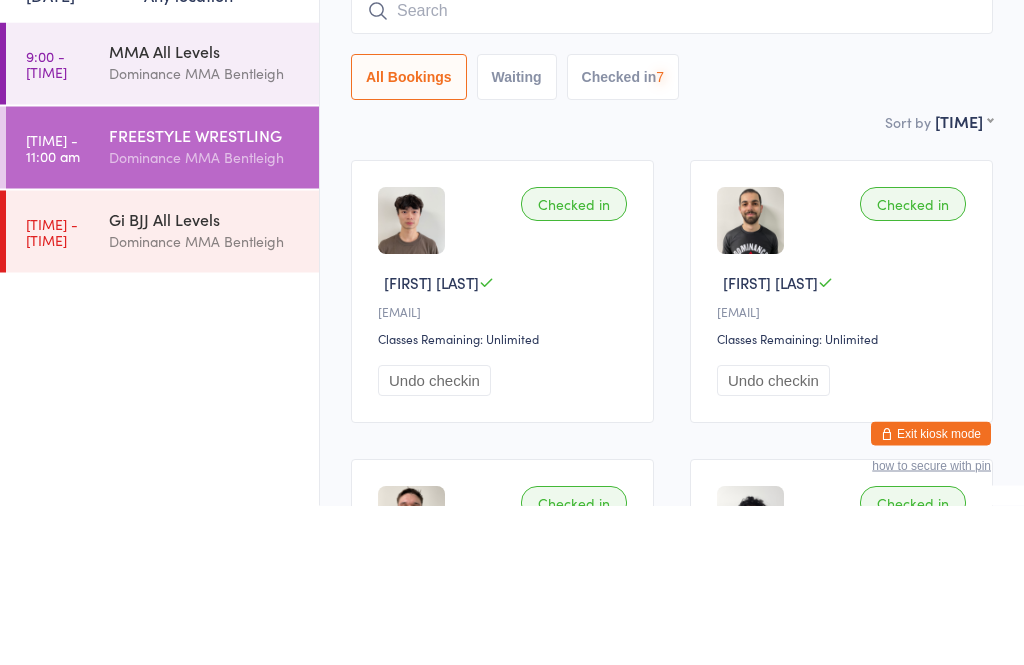 scroll, scrollTop: 191, scrollLeft: 0, axis: vertical 